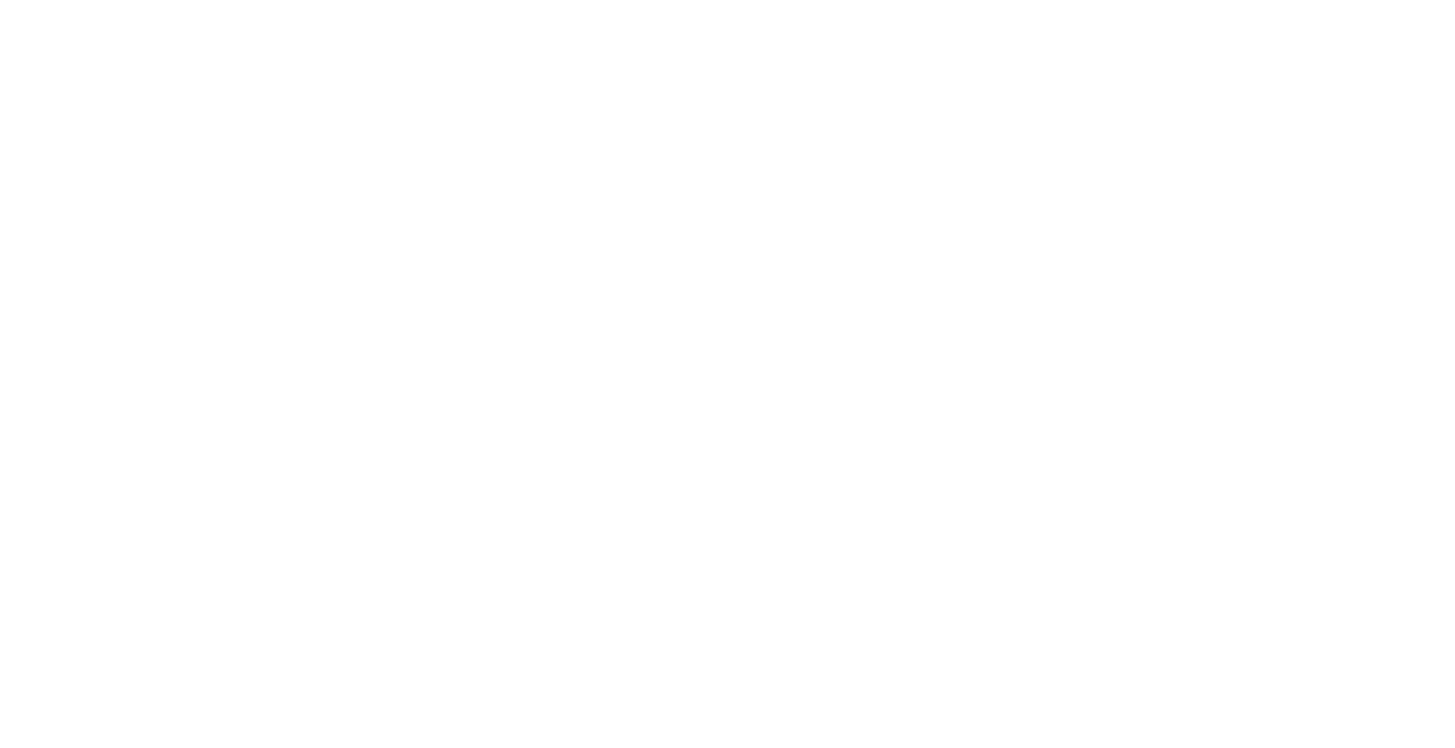 scroll, scrollTop: 0, scrollLeft: 0, axis: both 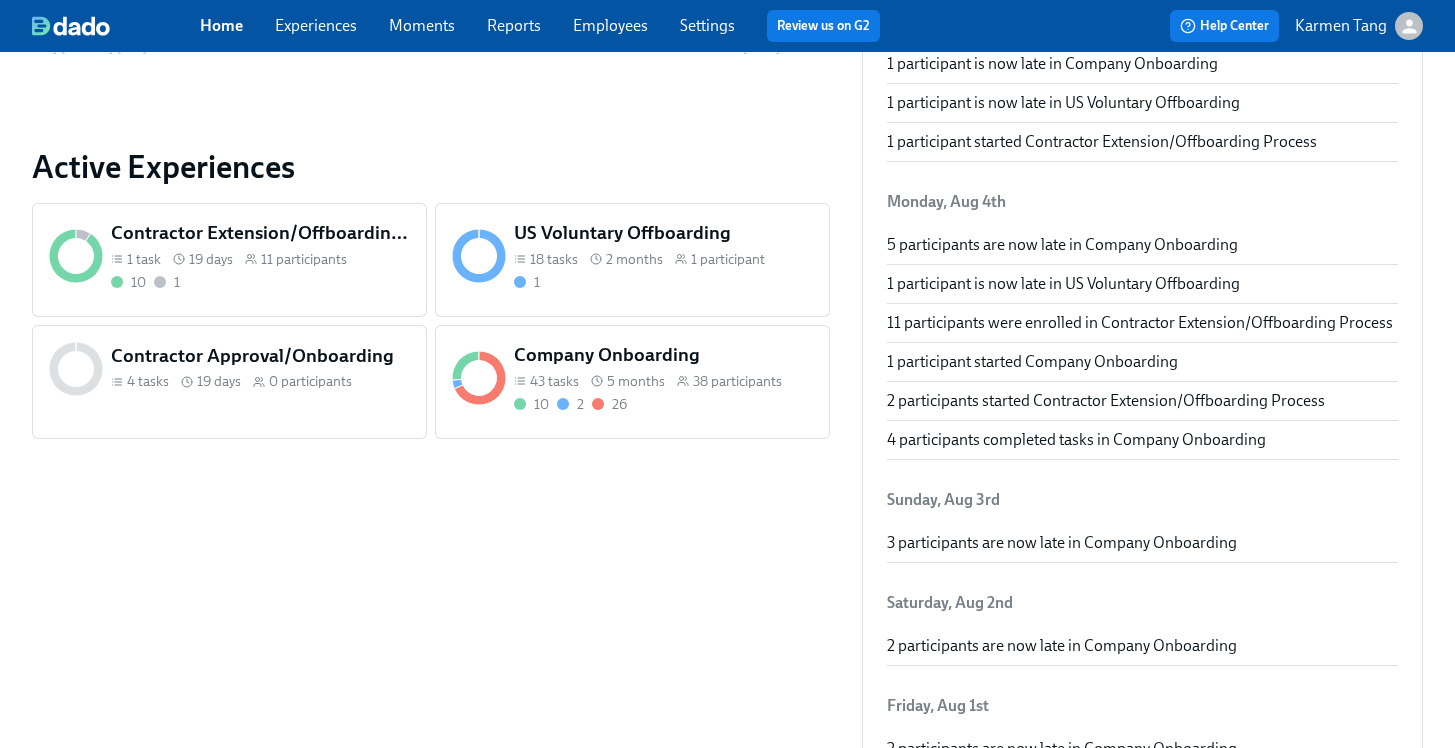 click on "38 participants" at bounding box center [737, 381] 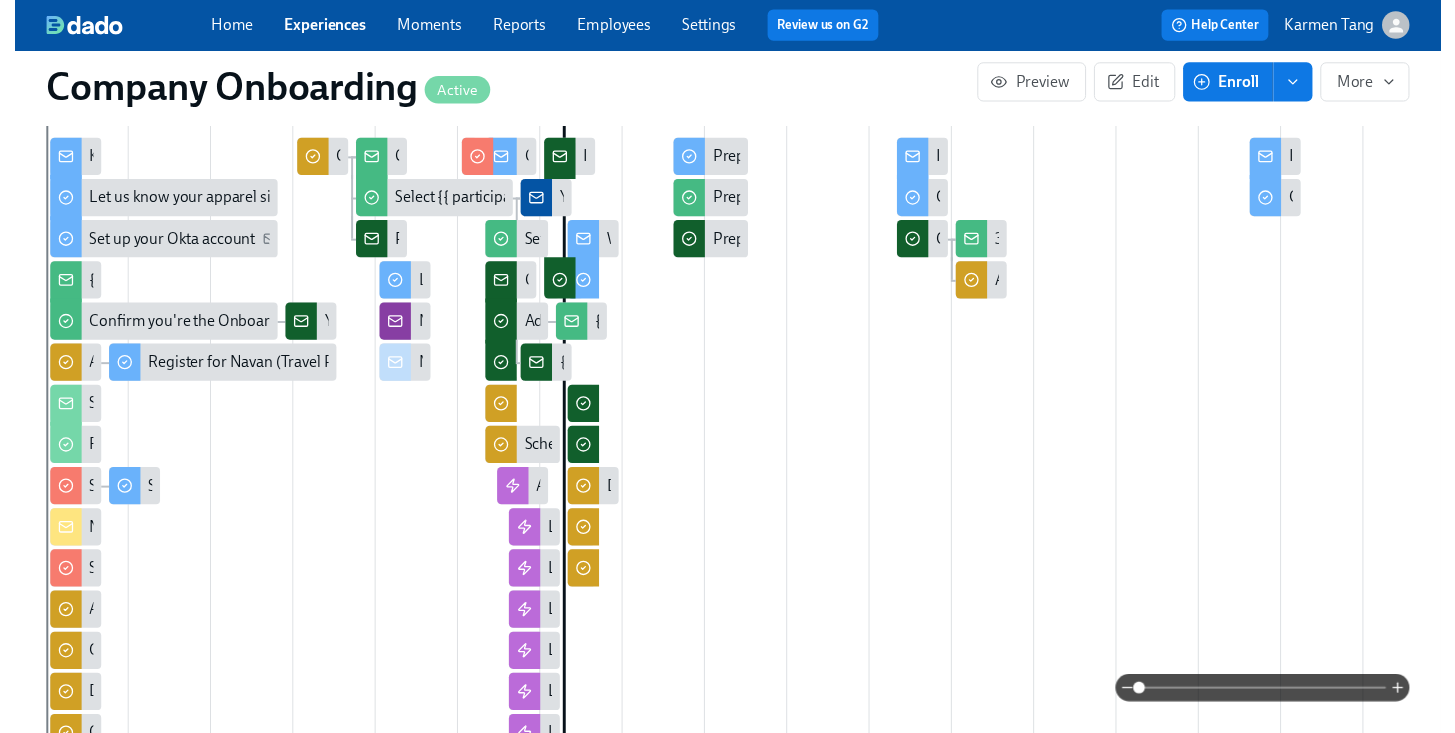 scroll, scrollTop: 0, scrollLeft: 0, axis: both 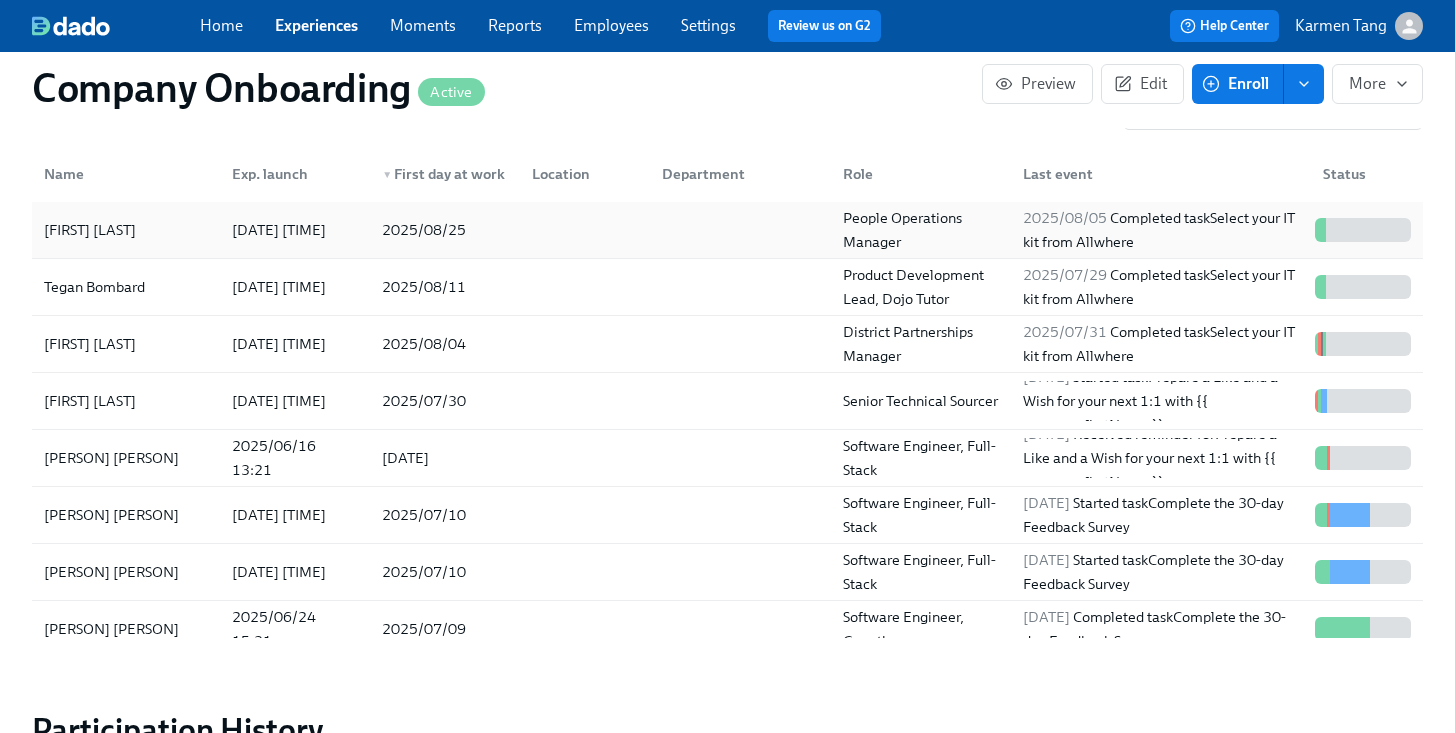 click at bounding box center [736, 230] 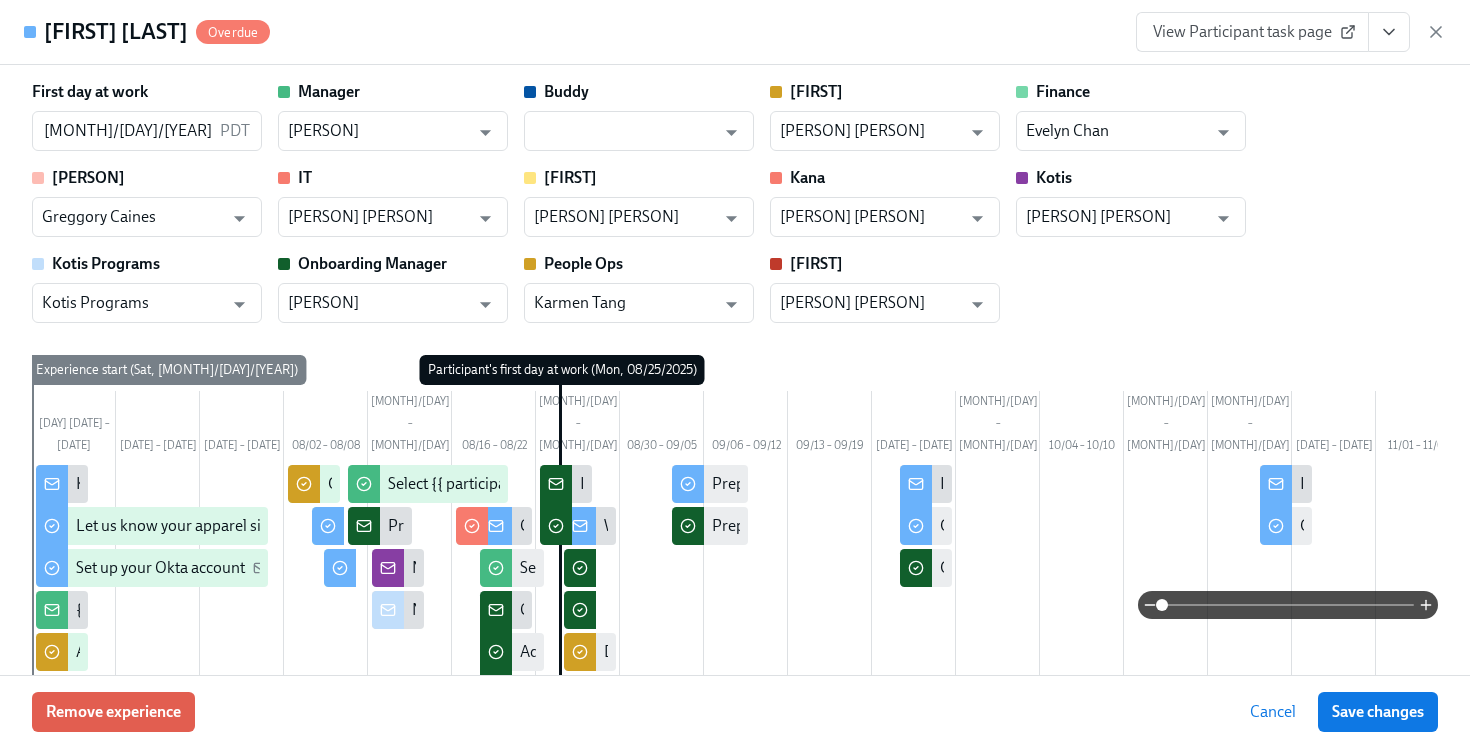 click 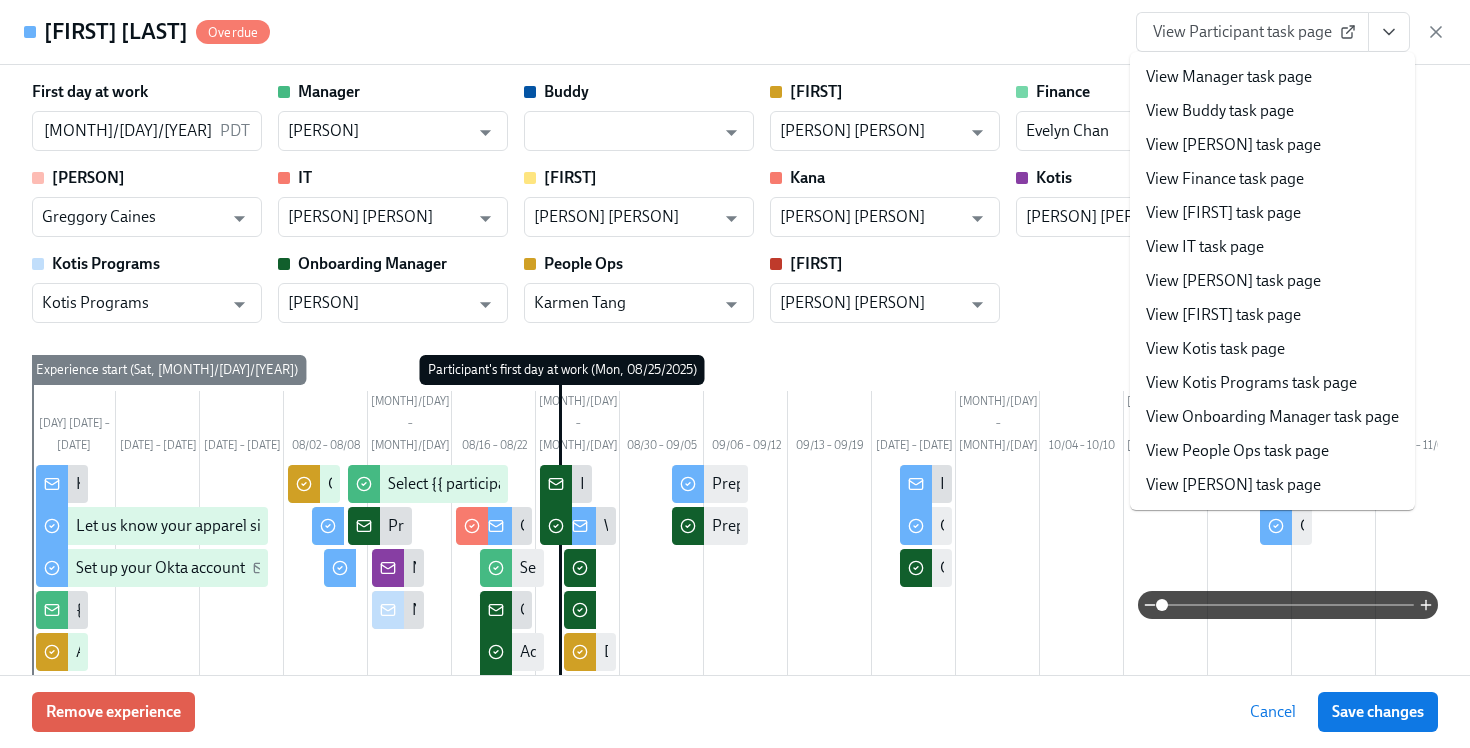 click on "[PERSON] [PERSON] Overdue View Participant task page View Manager task page View Buddy task page View [PERSON] task page View Finance task page View [PERSON] task page View [PERSON] task page View [PERSON] task page View [PERSON] task page View [PERSON] task page View [PERSON] task page View [PERSON] task page View [PERSON] task page" at bounding box center [735, 32] 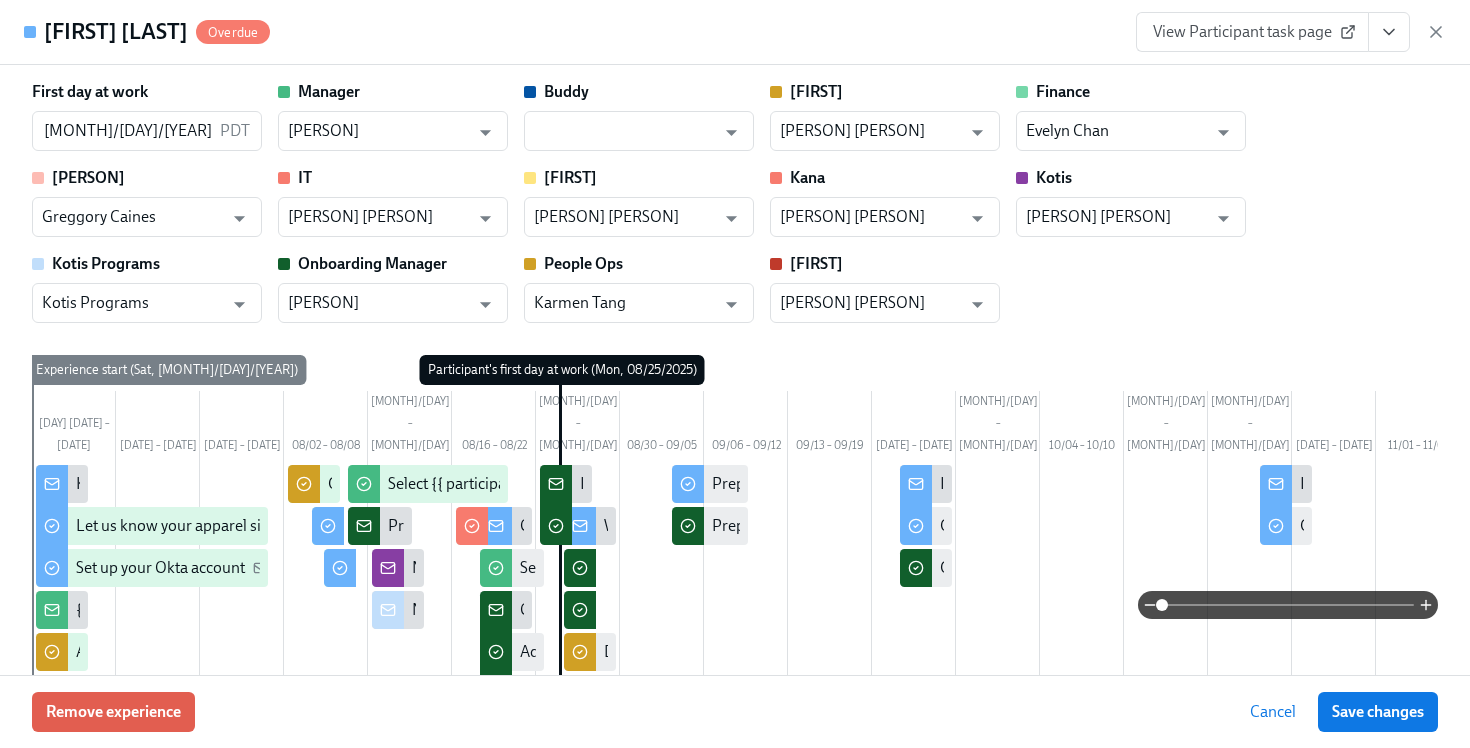 drag, startPoint x: 1432, startPoint y: 34, endPoint x: 1329, endPoint y: 47, distance: 103.81715 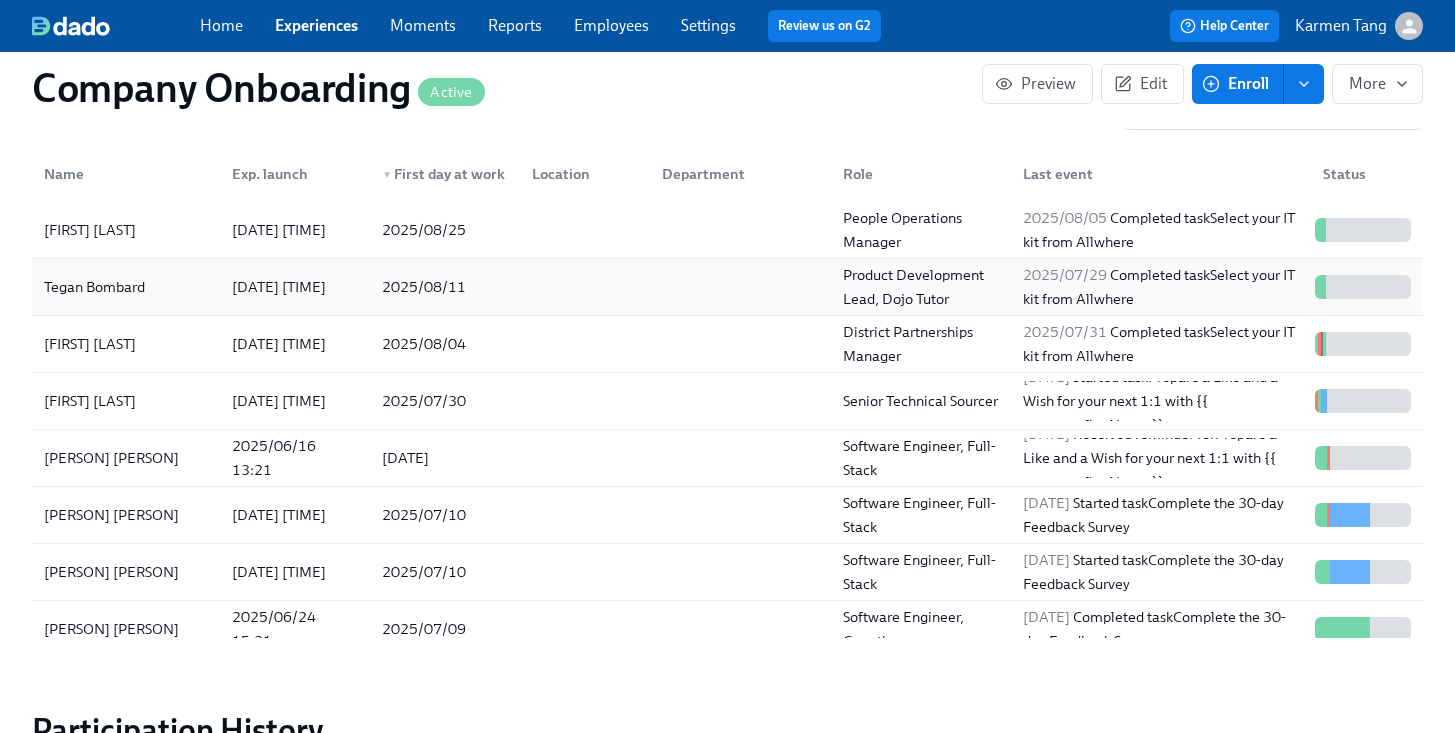 click at bounding box center [736, 287] 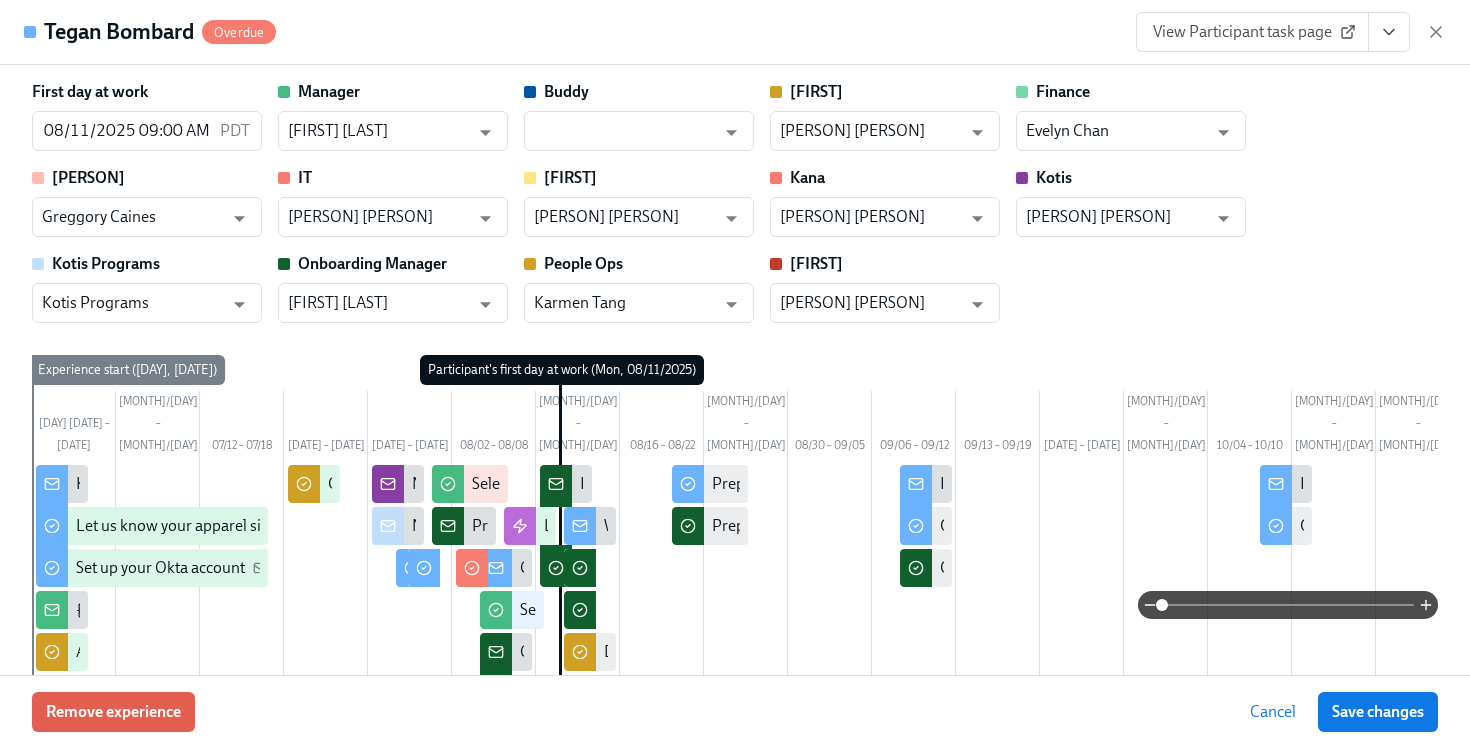 click at bounding box center [1389, 32] 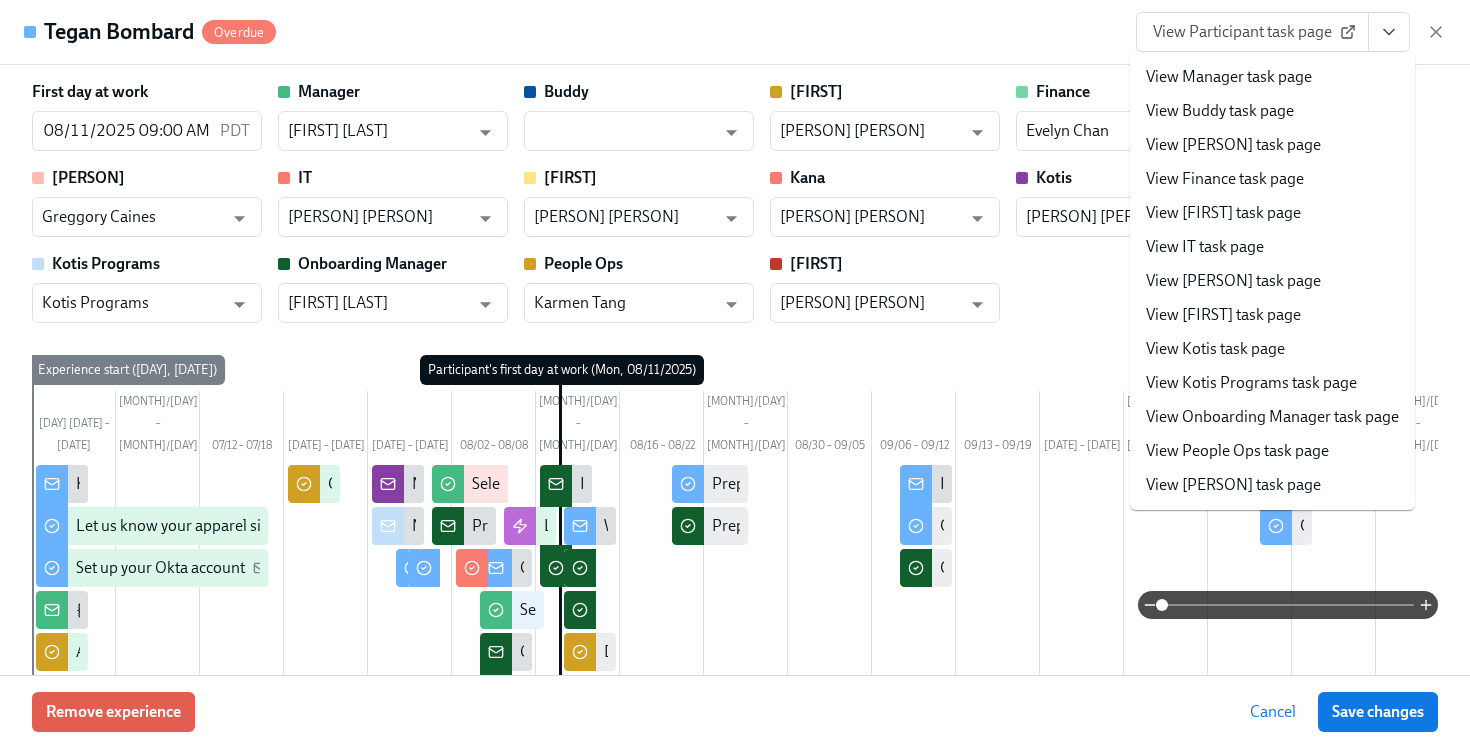 click on "View People Ops task page" at bounding box center (1237, 451) 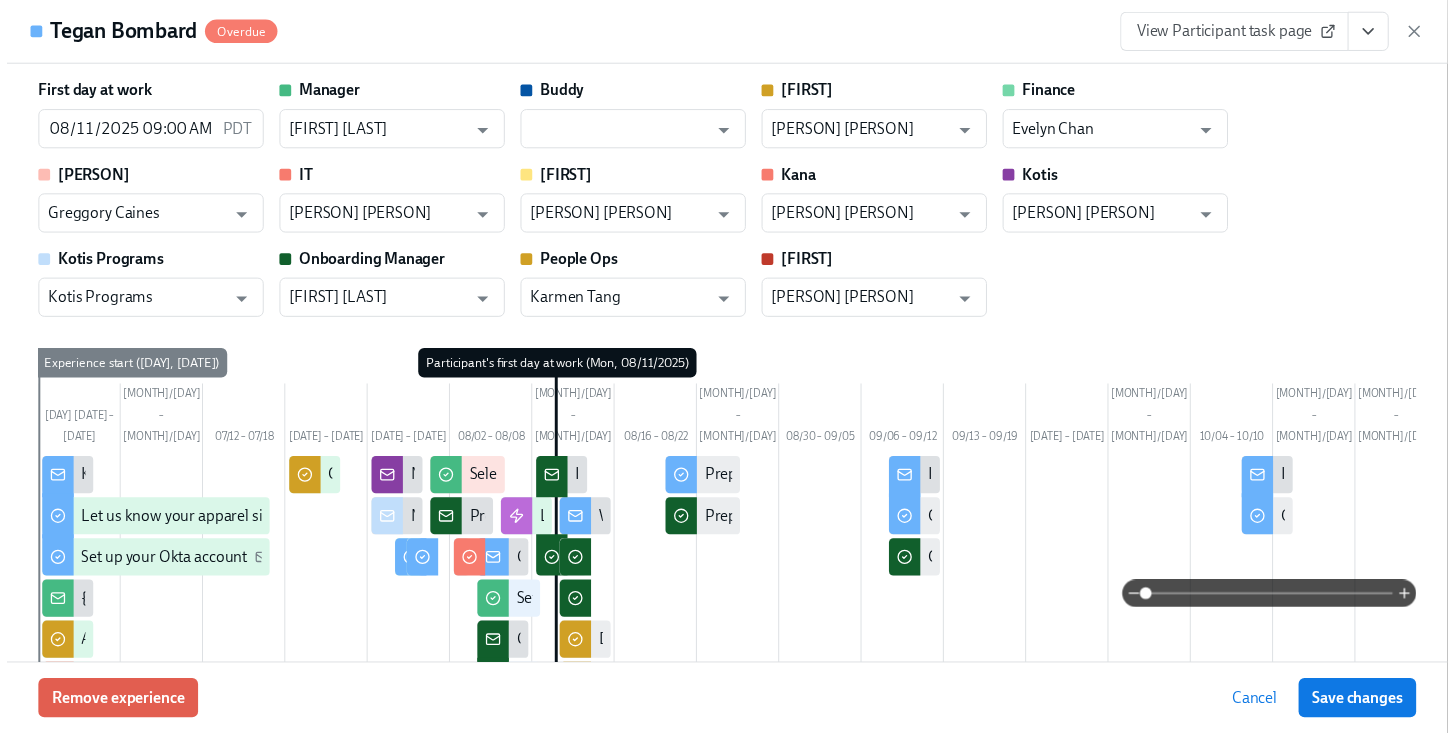 scroll, scrollTop: 0, scrollLeft: 54525, axis: horizontal 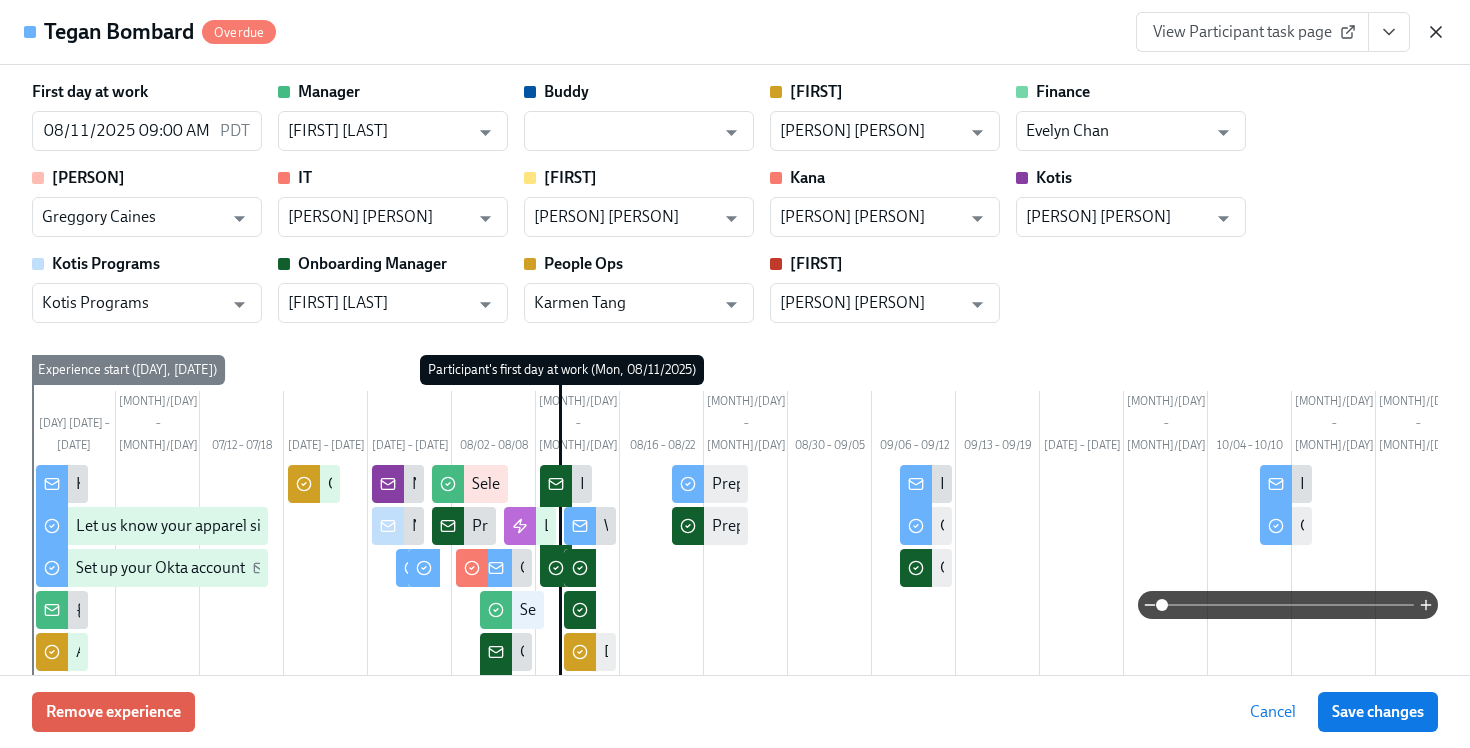 click 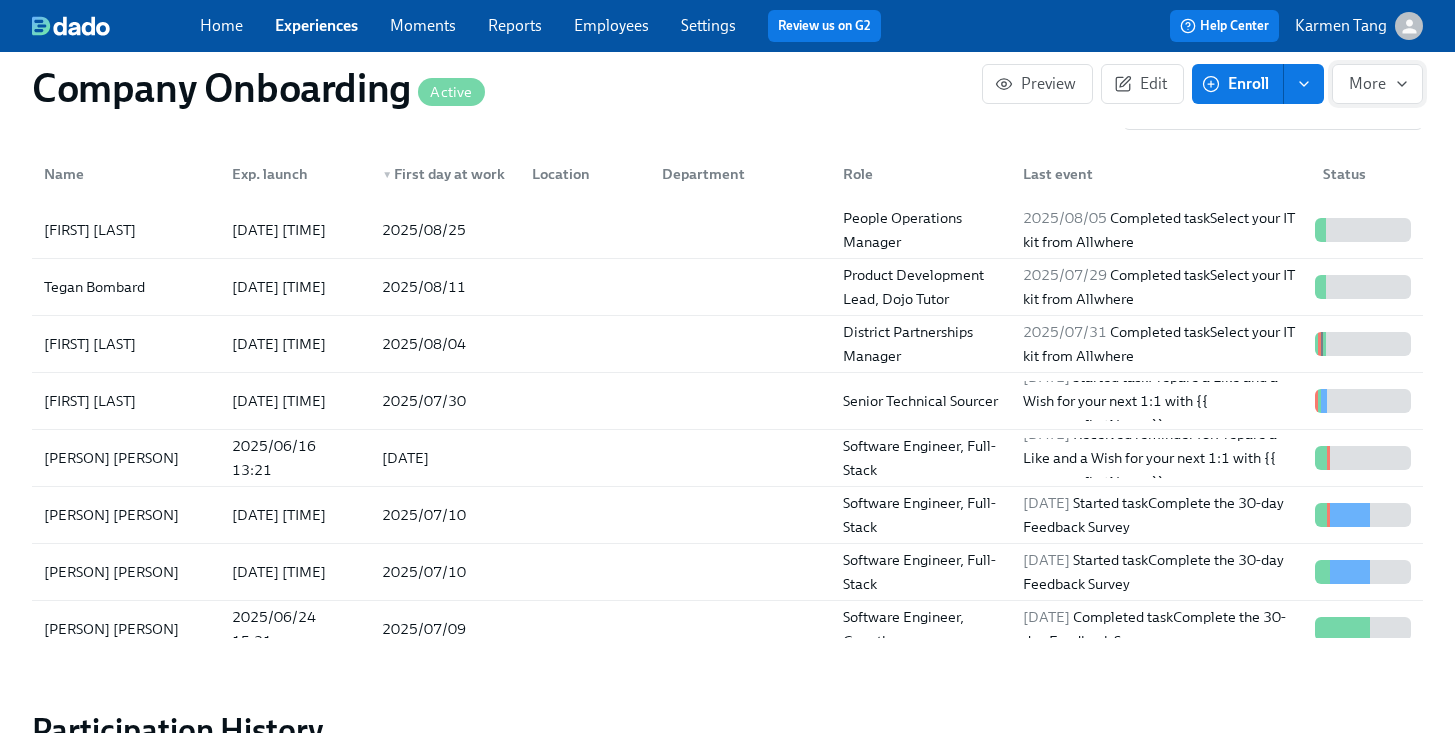 scroll, scrollTop: 0, scrollLeft: 54510, axis: horizontal 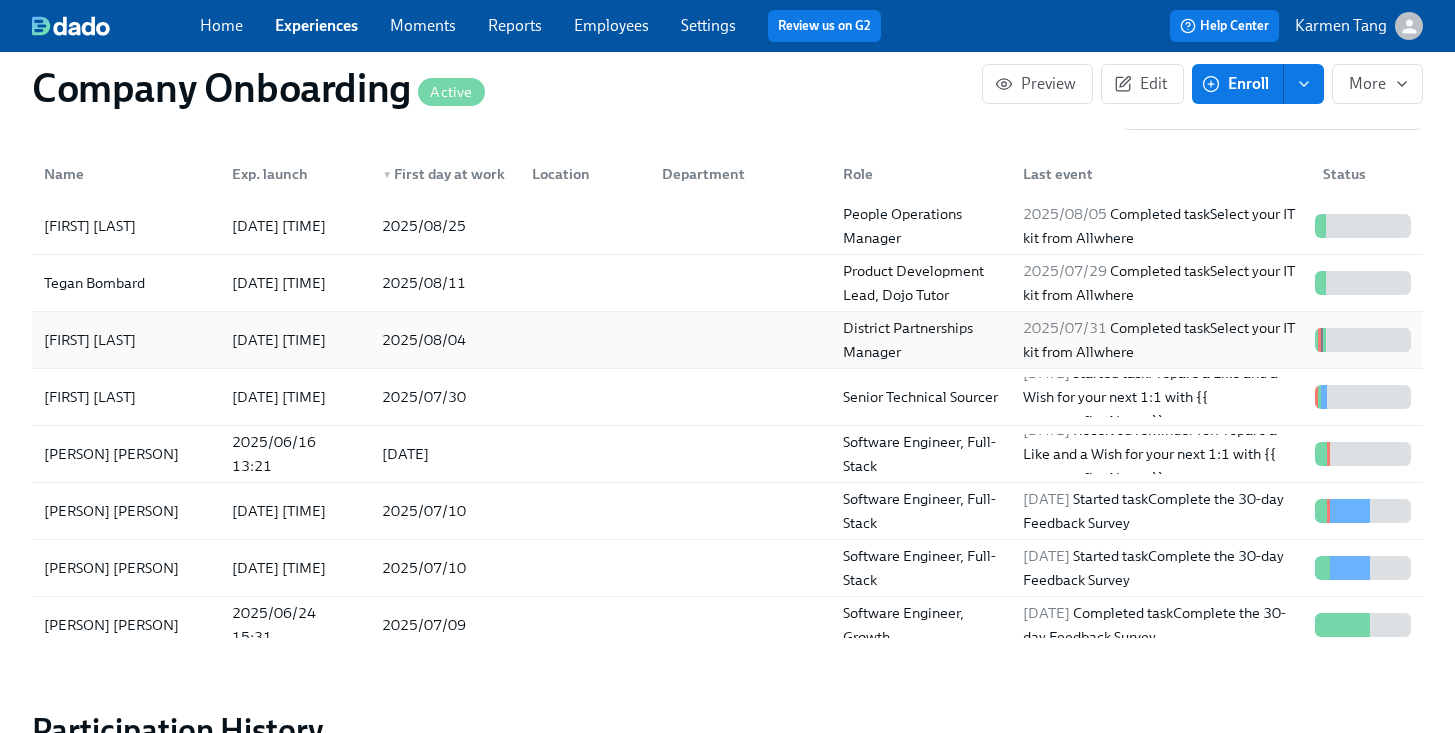 click at bounding box center [581, 340] 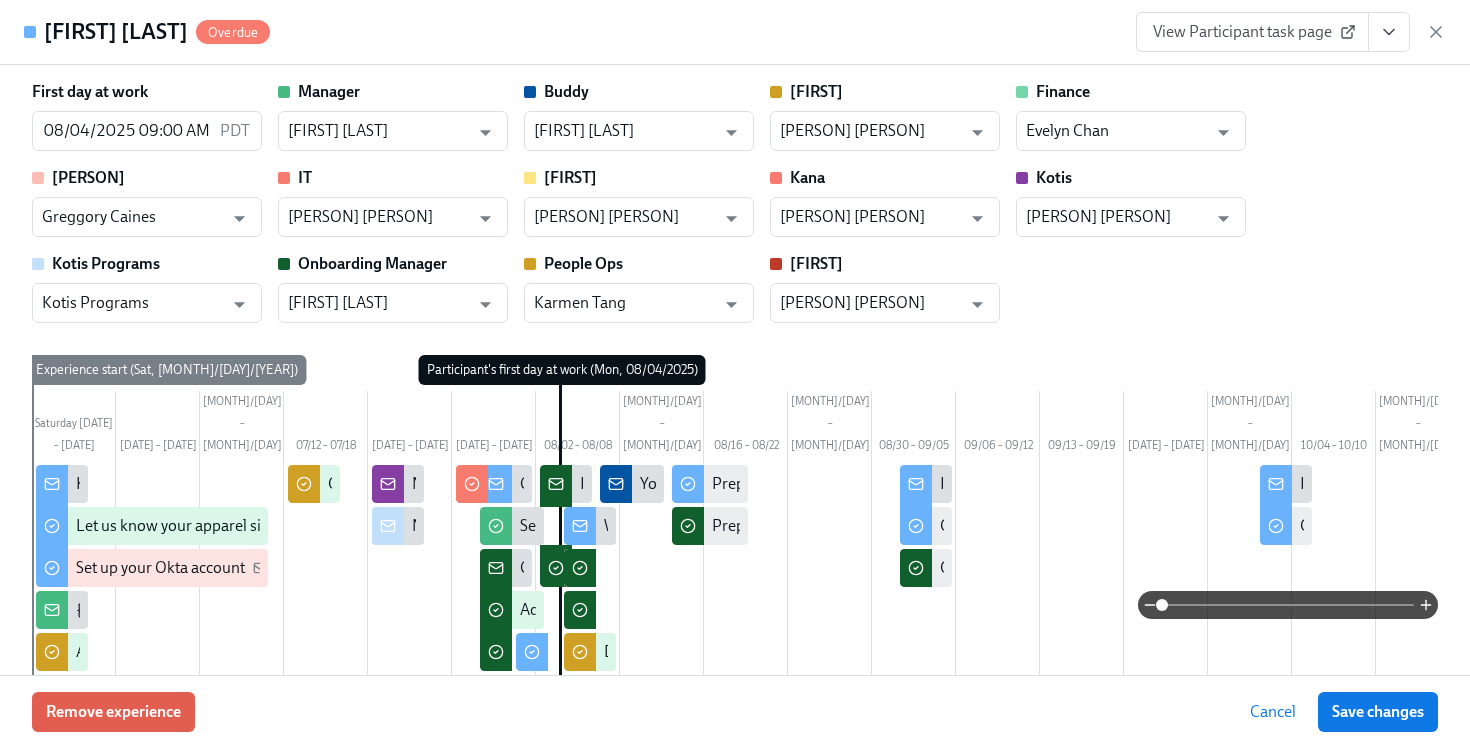 click 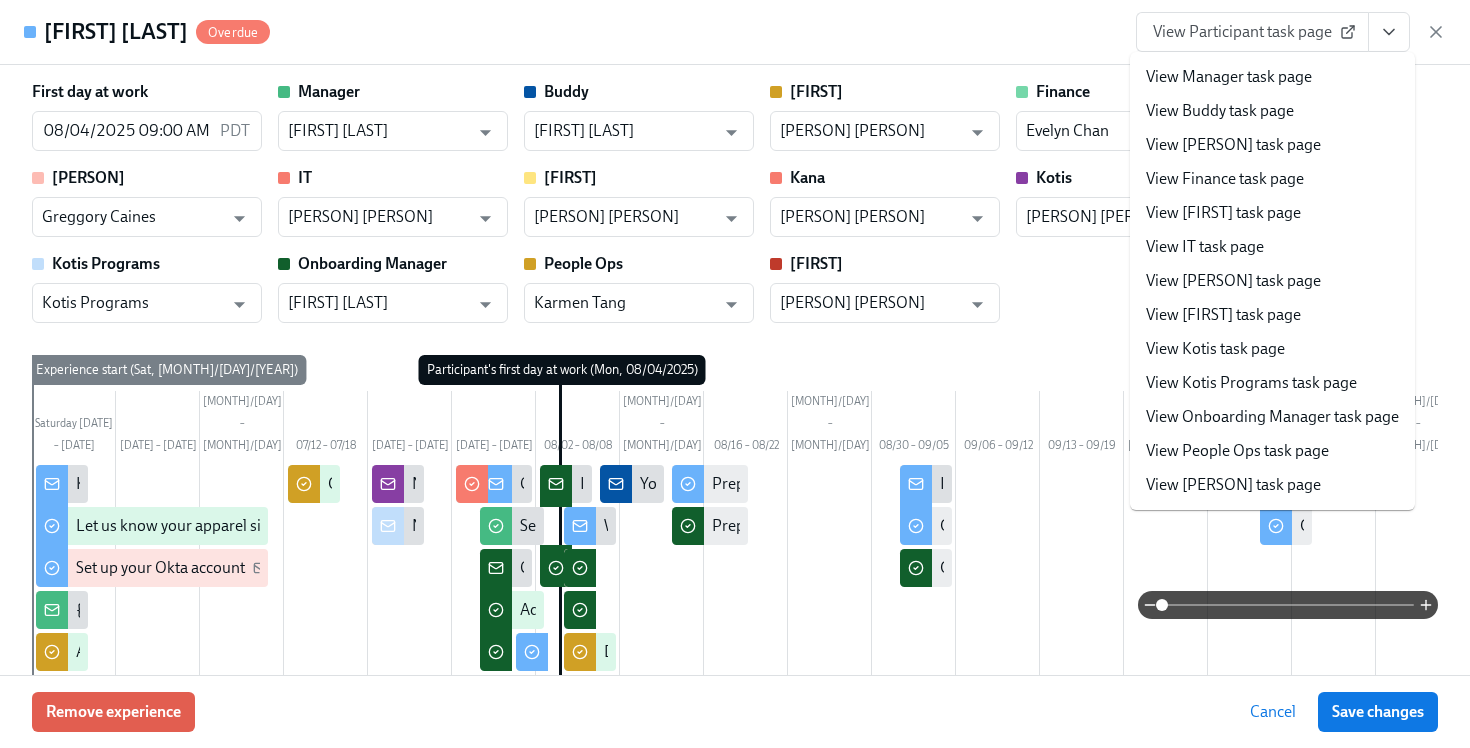 click on "View People Ops task page" at bounding box center [1237, 451] 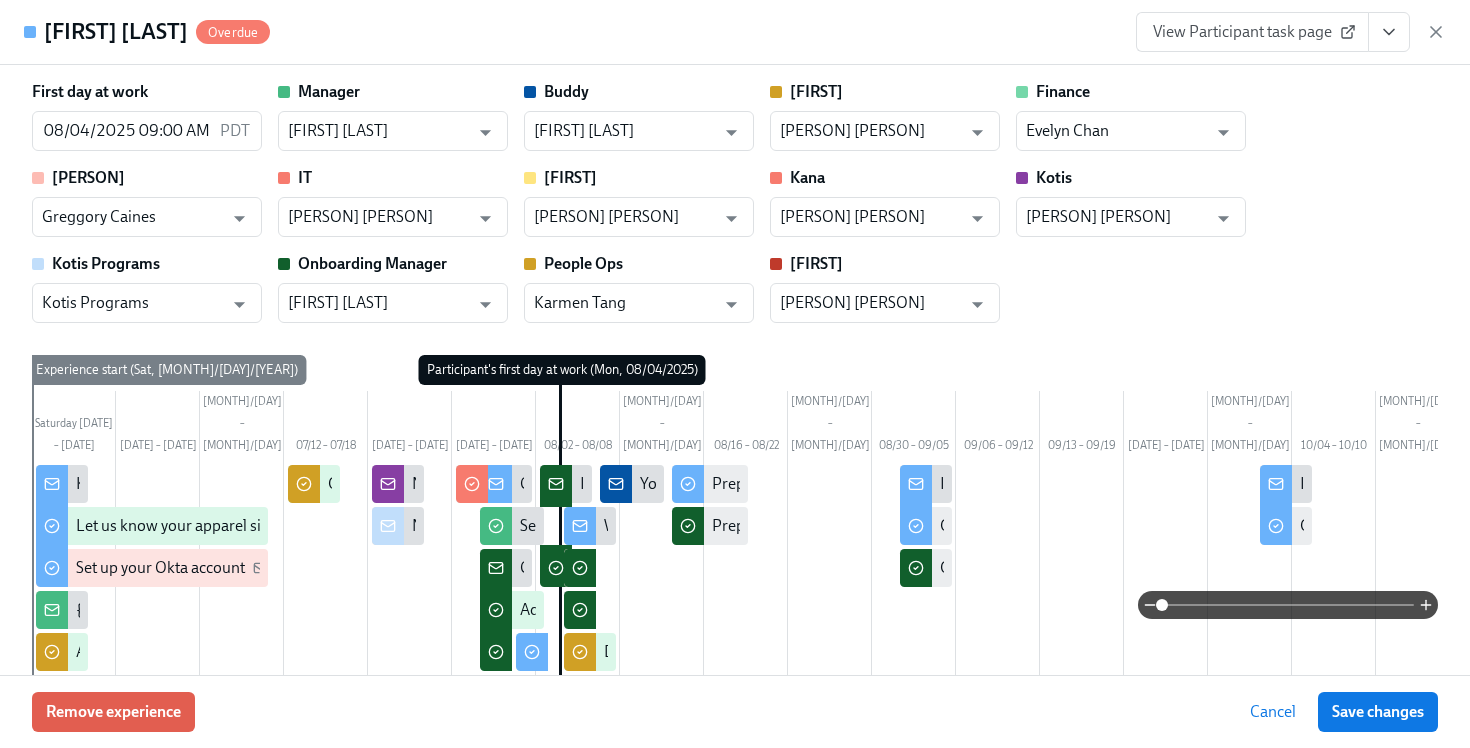 scroll, scrollTop: 0, scrollLeft: 0, axis: both 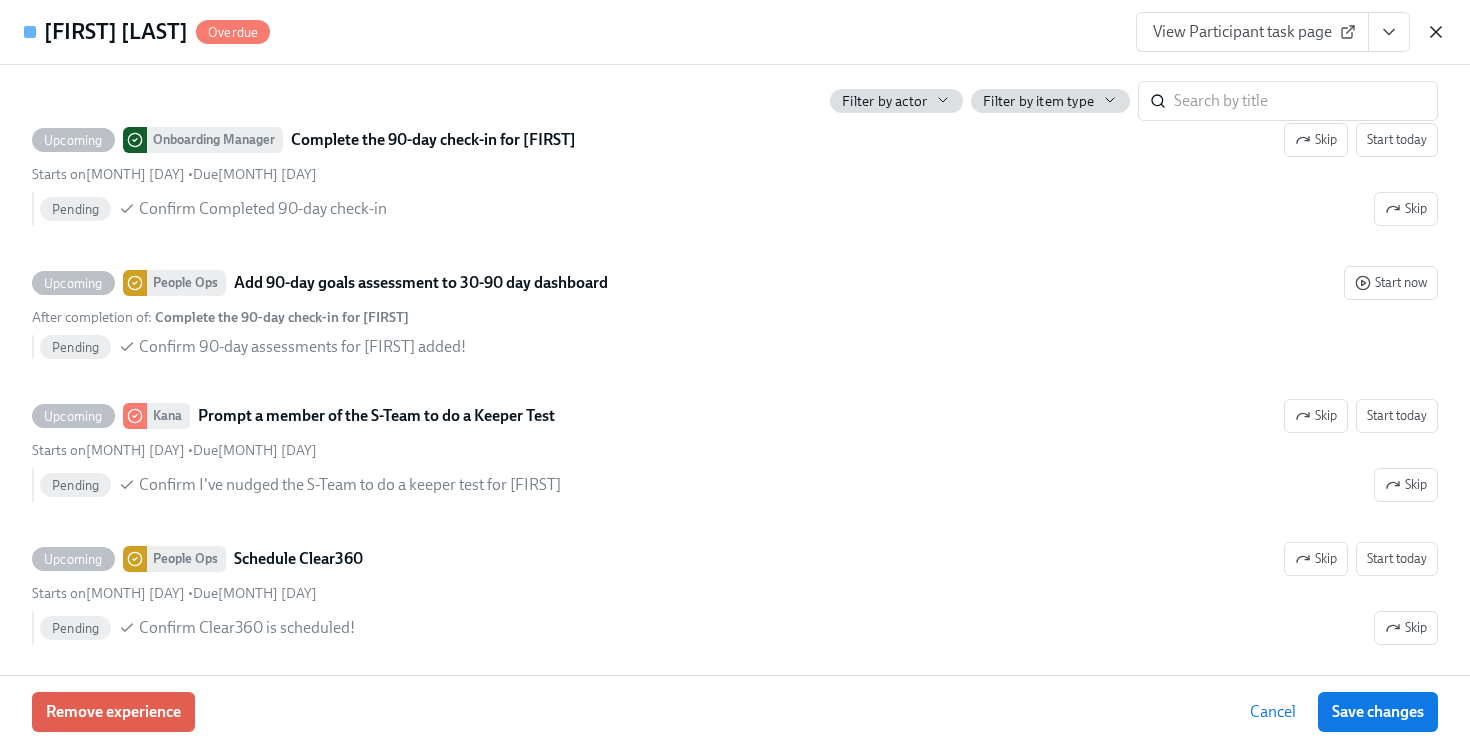 click 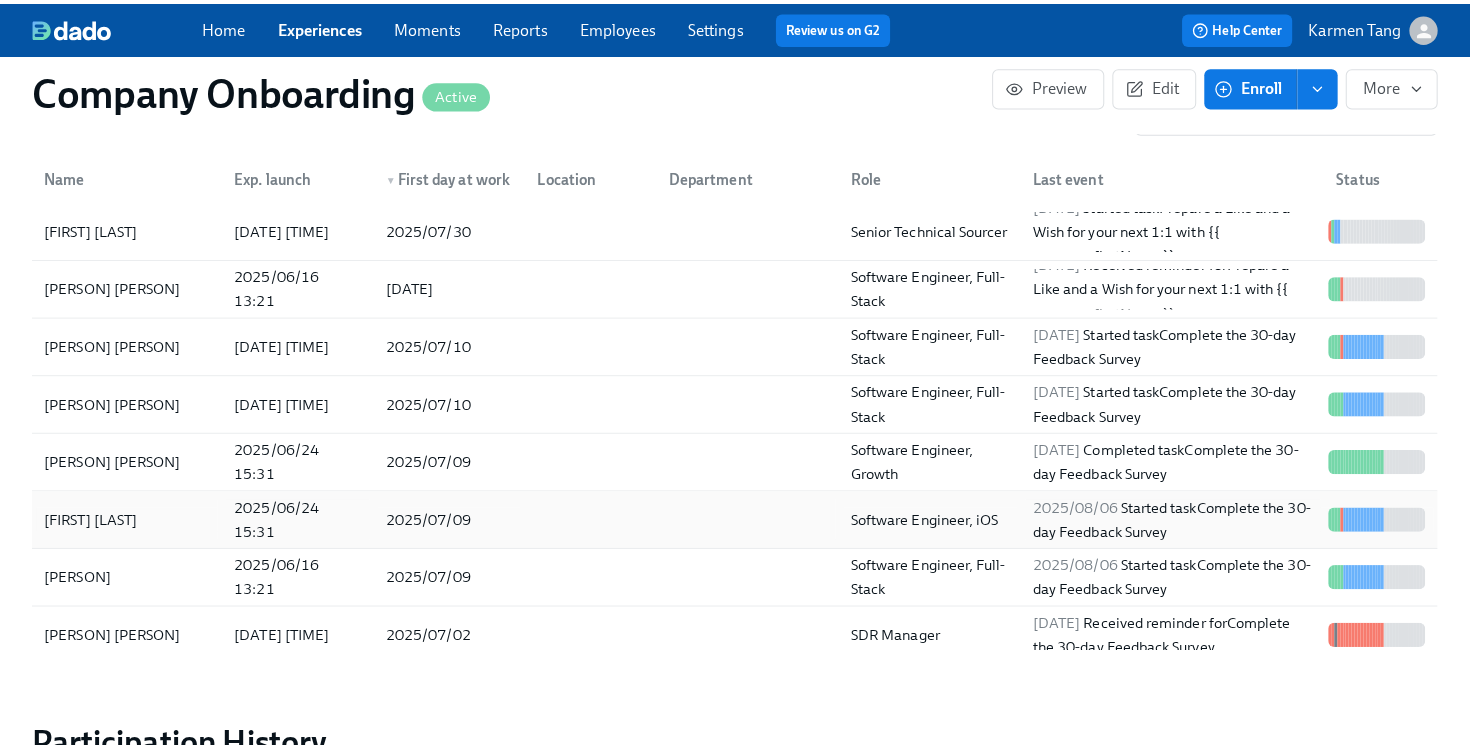 scroll, scrollTop: 242, scrollLeft: 0, axis: vertical 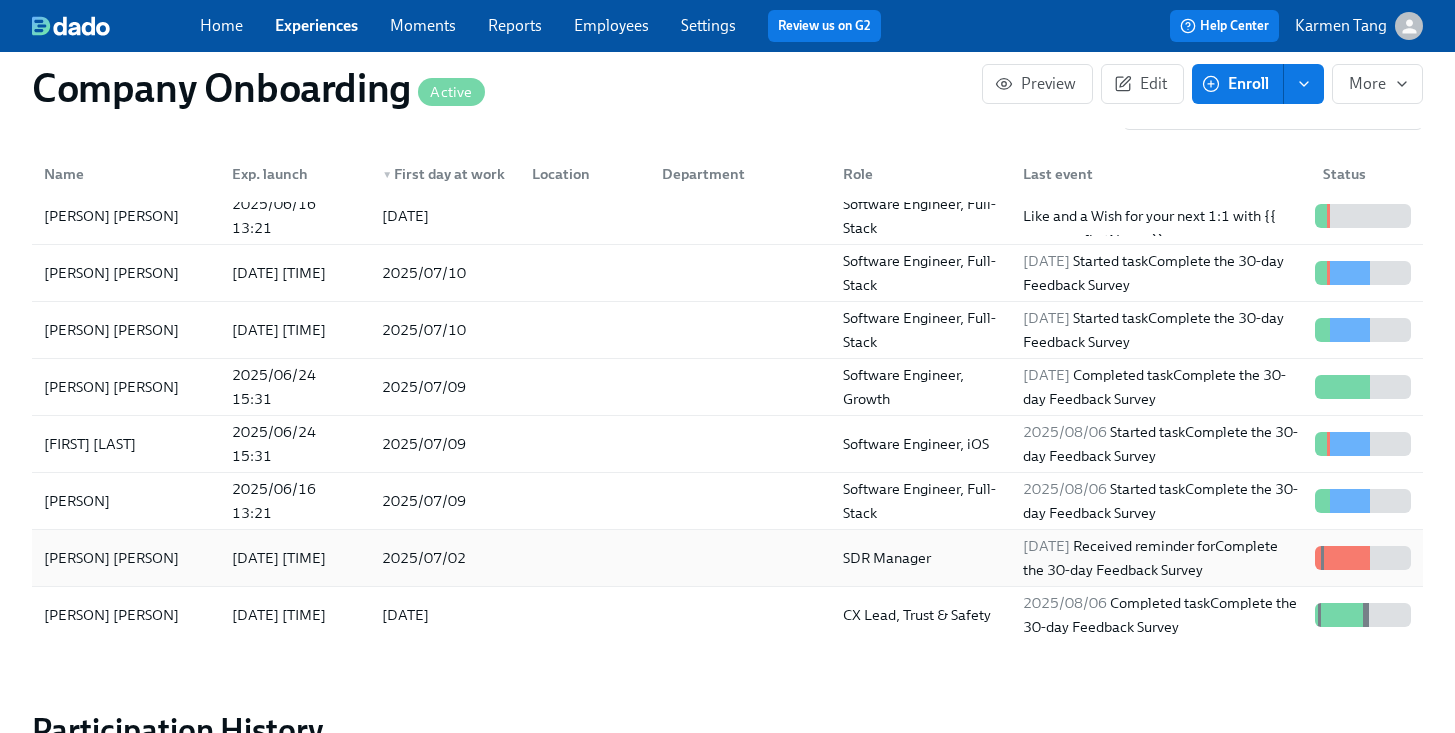 click at bounding box center (581, 558) 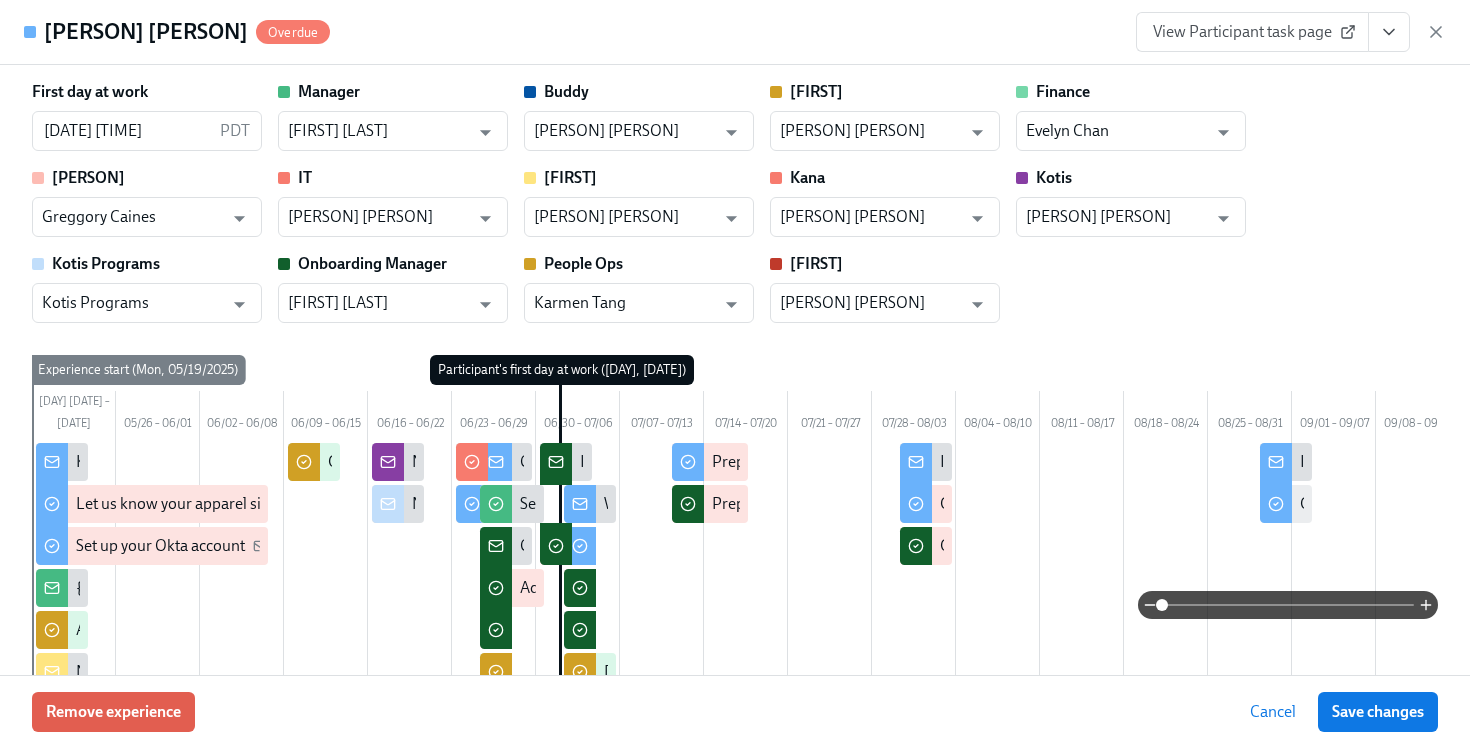 click 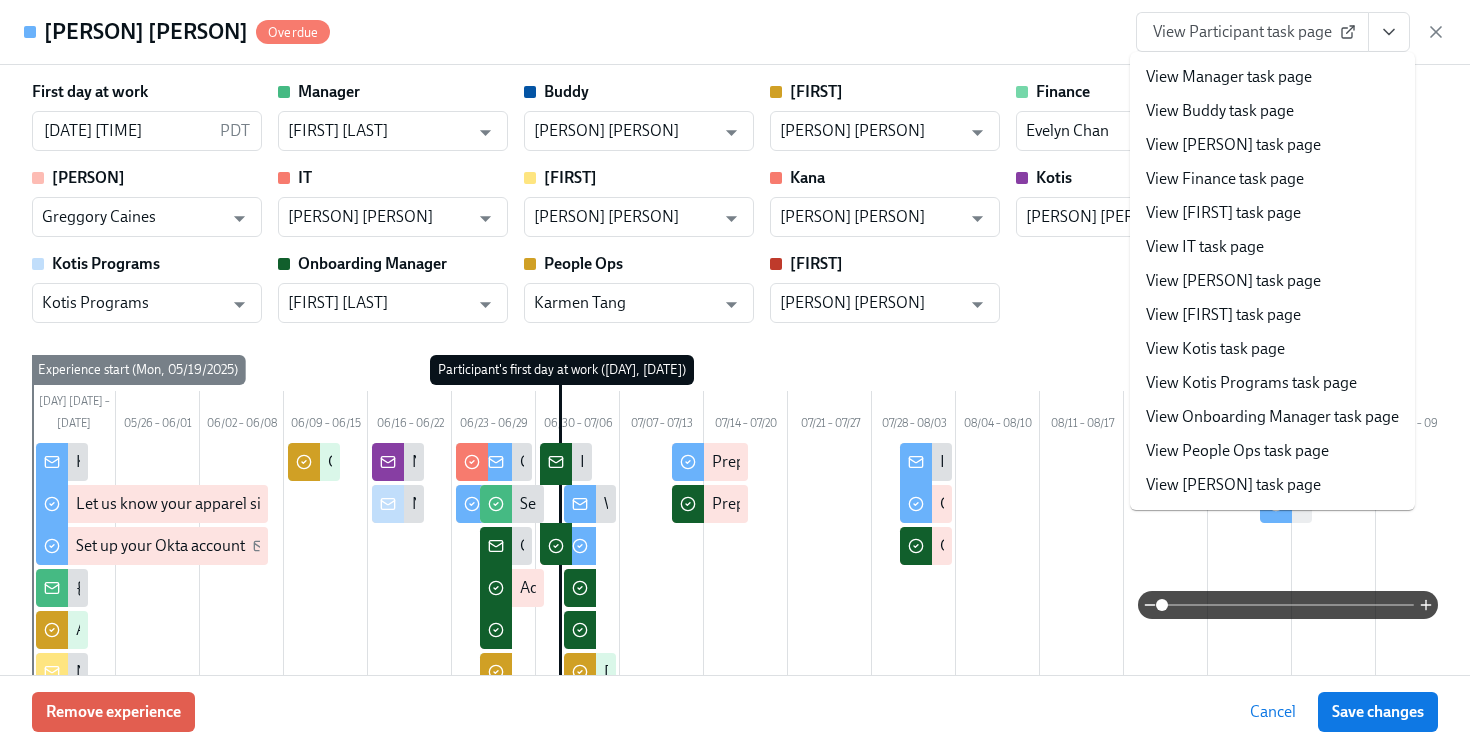 click on "View People Ops task page" at bounding box center [1237, 451] 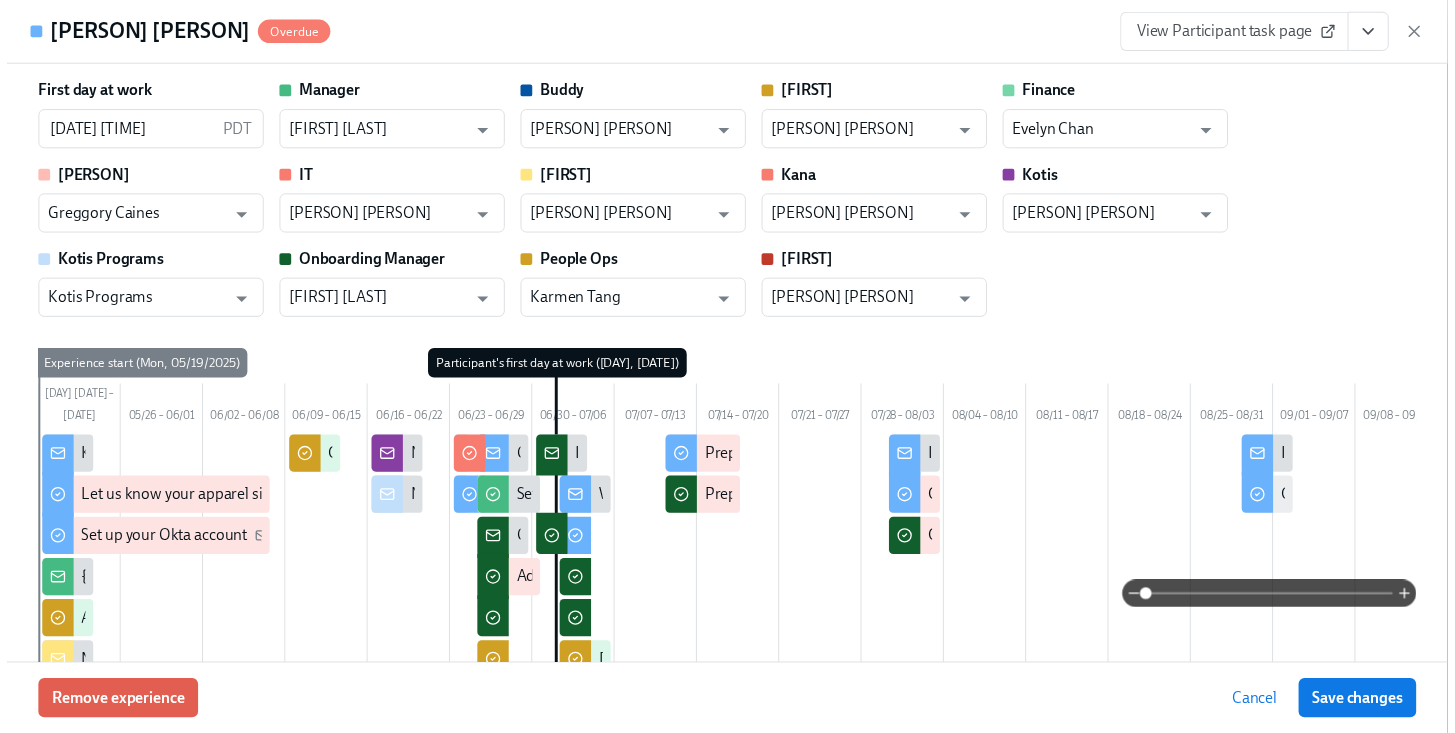 scroll, scrollTop: 242, scrollLeft: 0, axis: vertical 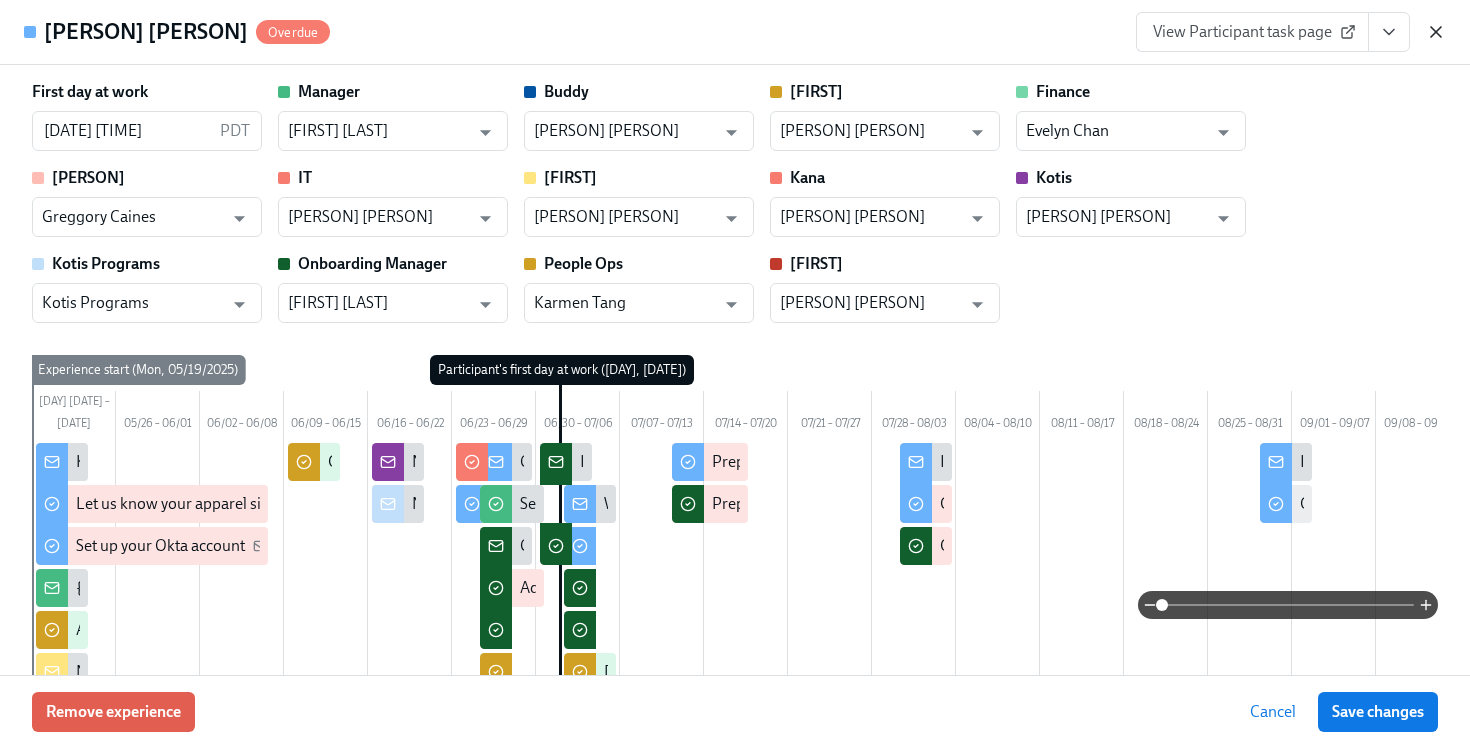 click 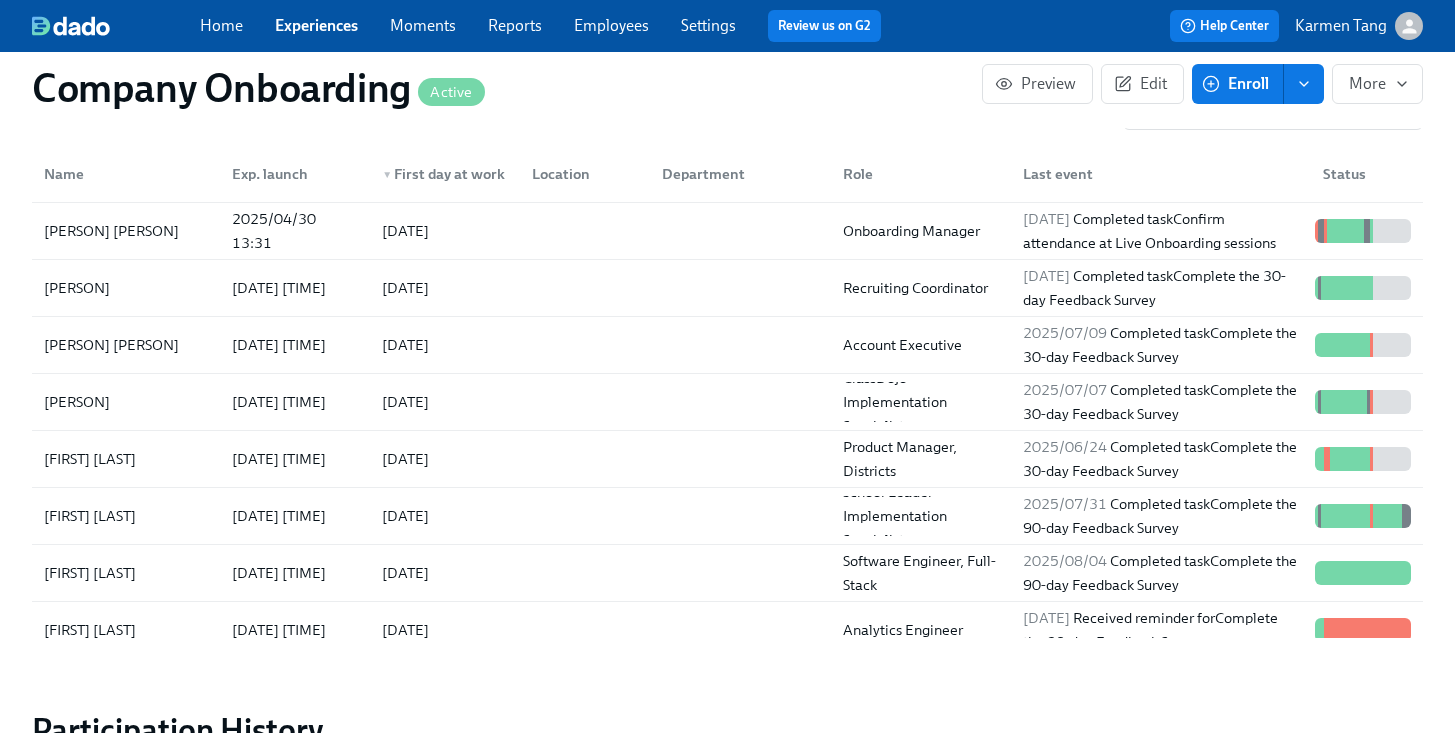 scroll, scrollTop: 1729, scrollLeft: 0, axis: vertical 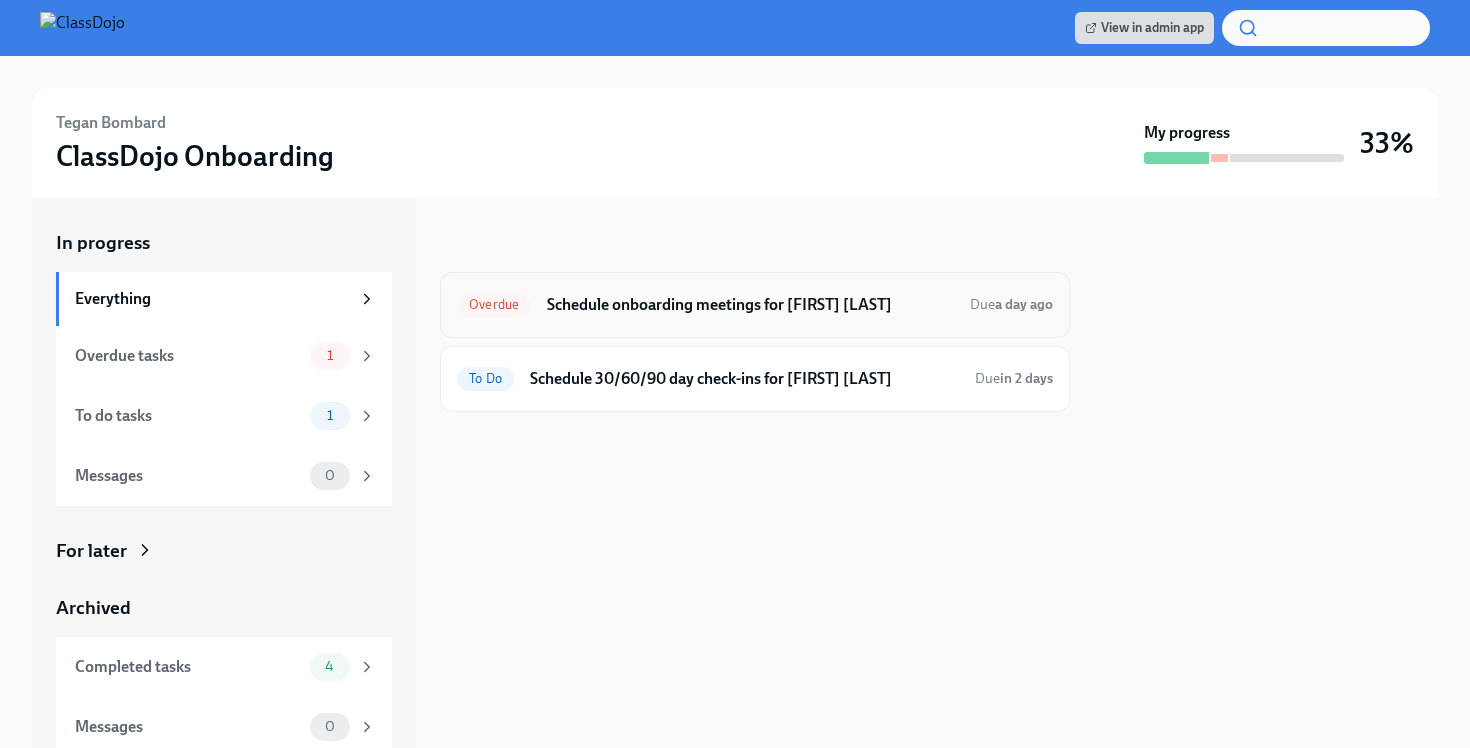 click on "Schedule onboarding meetings for [FIRST] [LAST]" at bounding box center (750, 305) 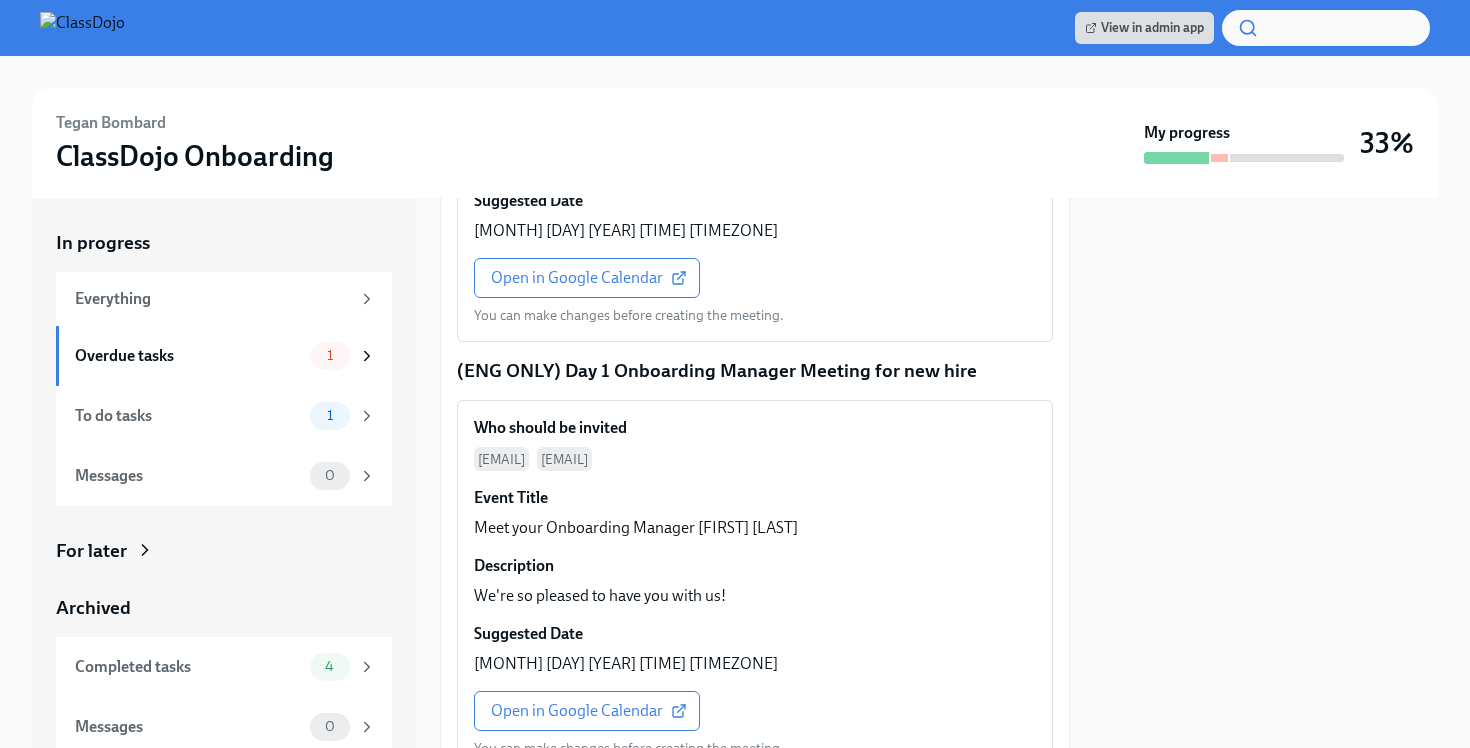 scroll, scrollTop: 1812, scrollLeft: 0, axis: vertical 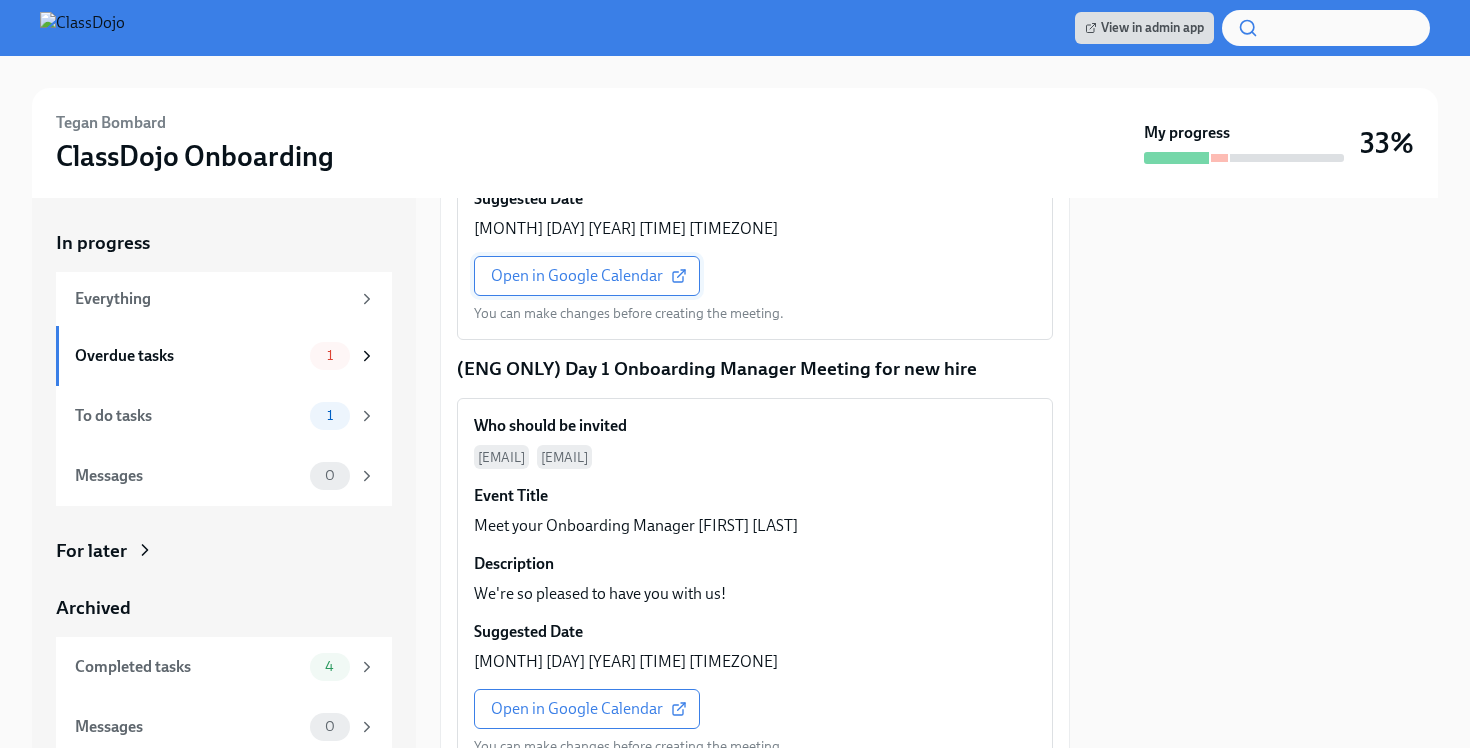 click on "Open in Google Calendar" at bounding box center (587, 276) 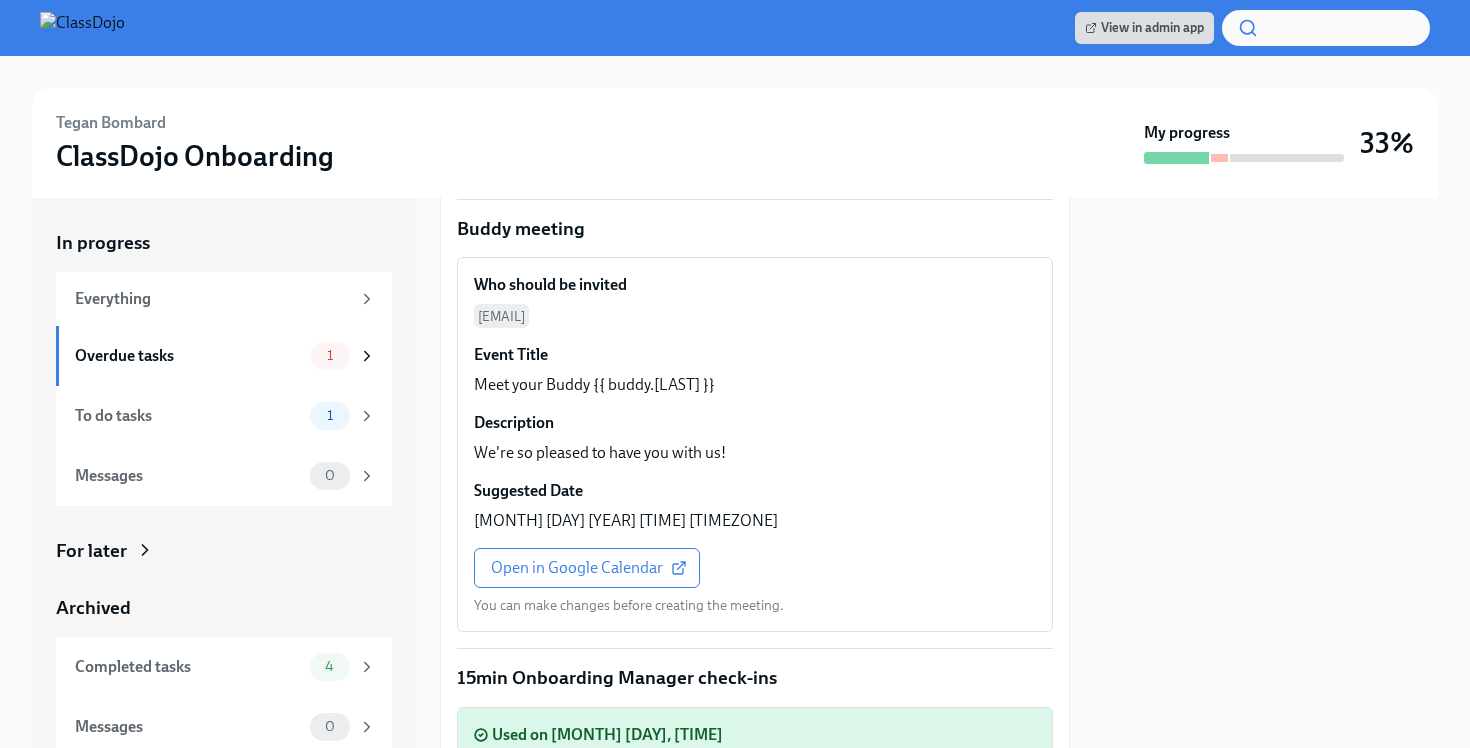 scroll, scrollTop: 2511, scrollLeft: 0, axis: vertical 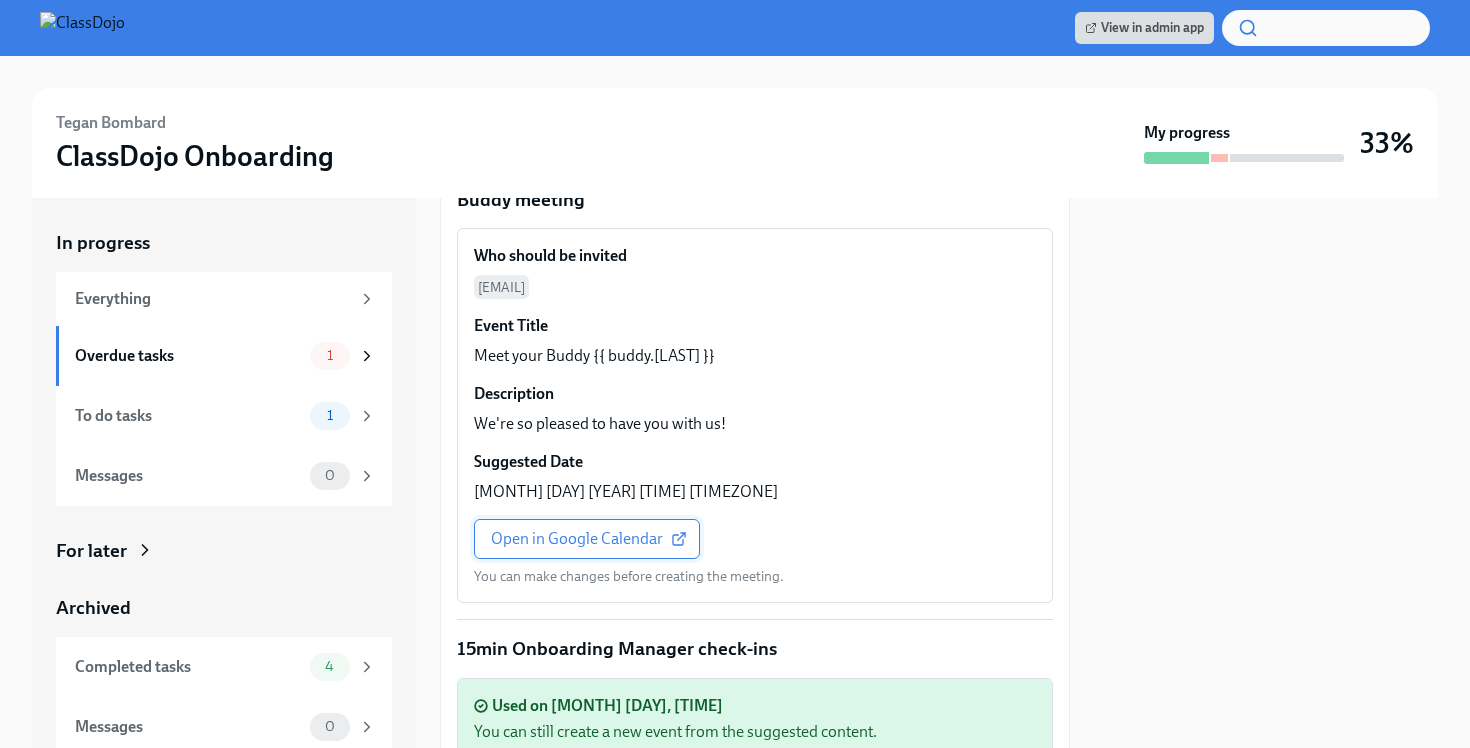 click on "Open in Google Calendar" at bounding box center (587, 539) 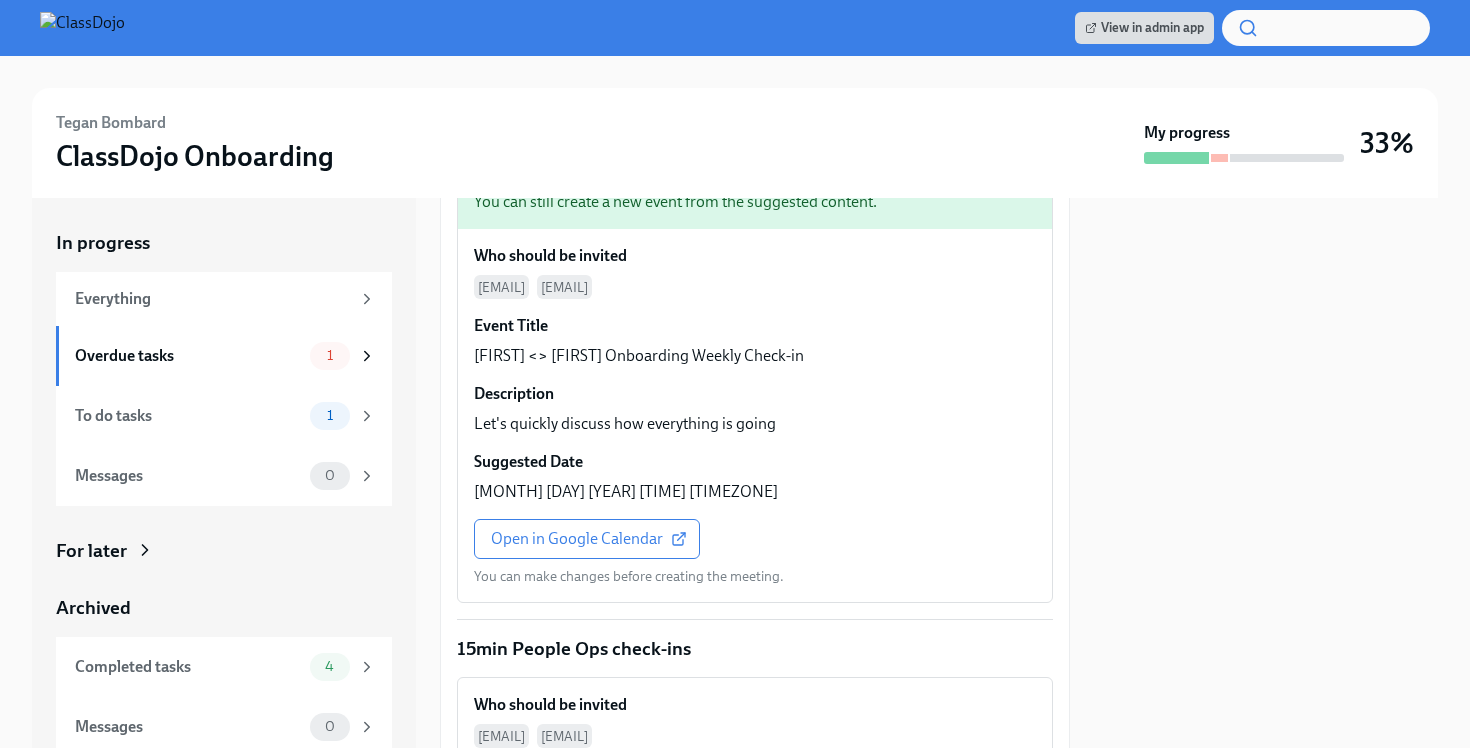 scroll, scrollTop: 3052, scrollLeft: 0, axis: vertical 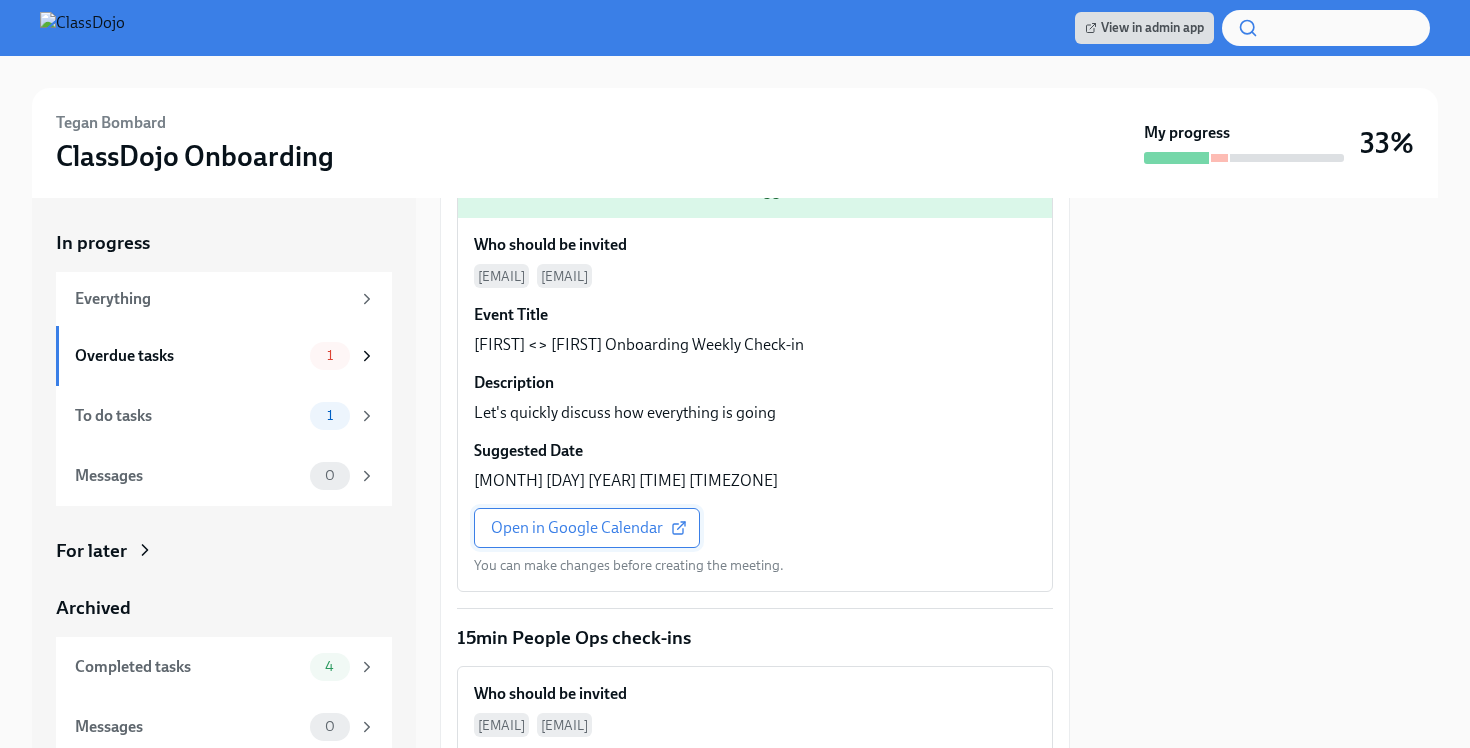 click on "Open in Google Calendar" at bounding box center (587, 528) 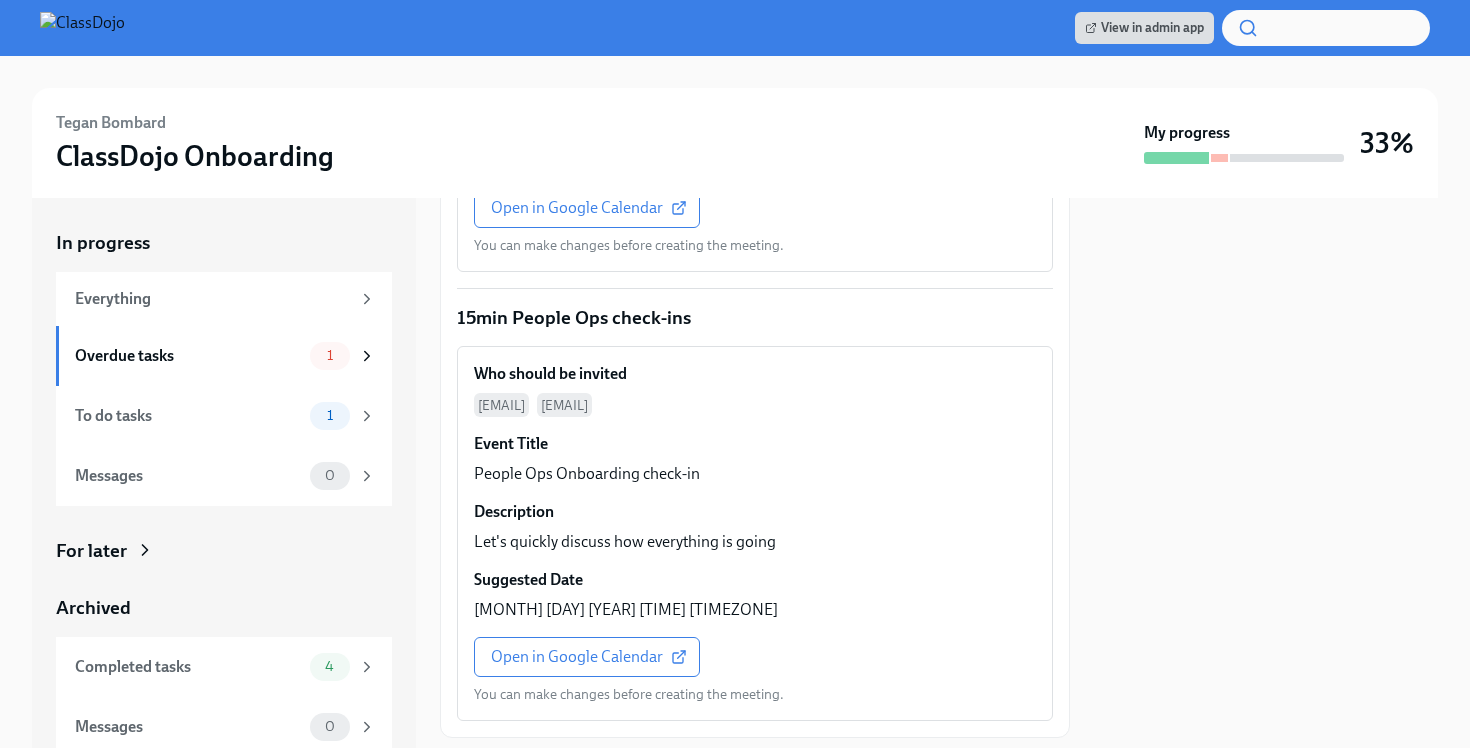 scroll, scrollTop: 3474, scrollLeft: 0, axis: vertical 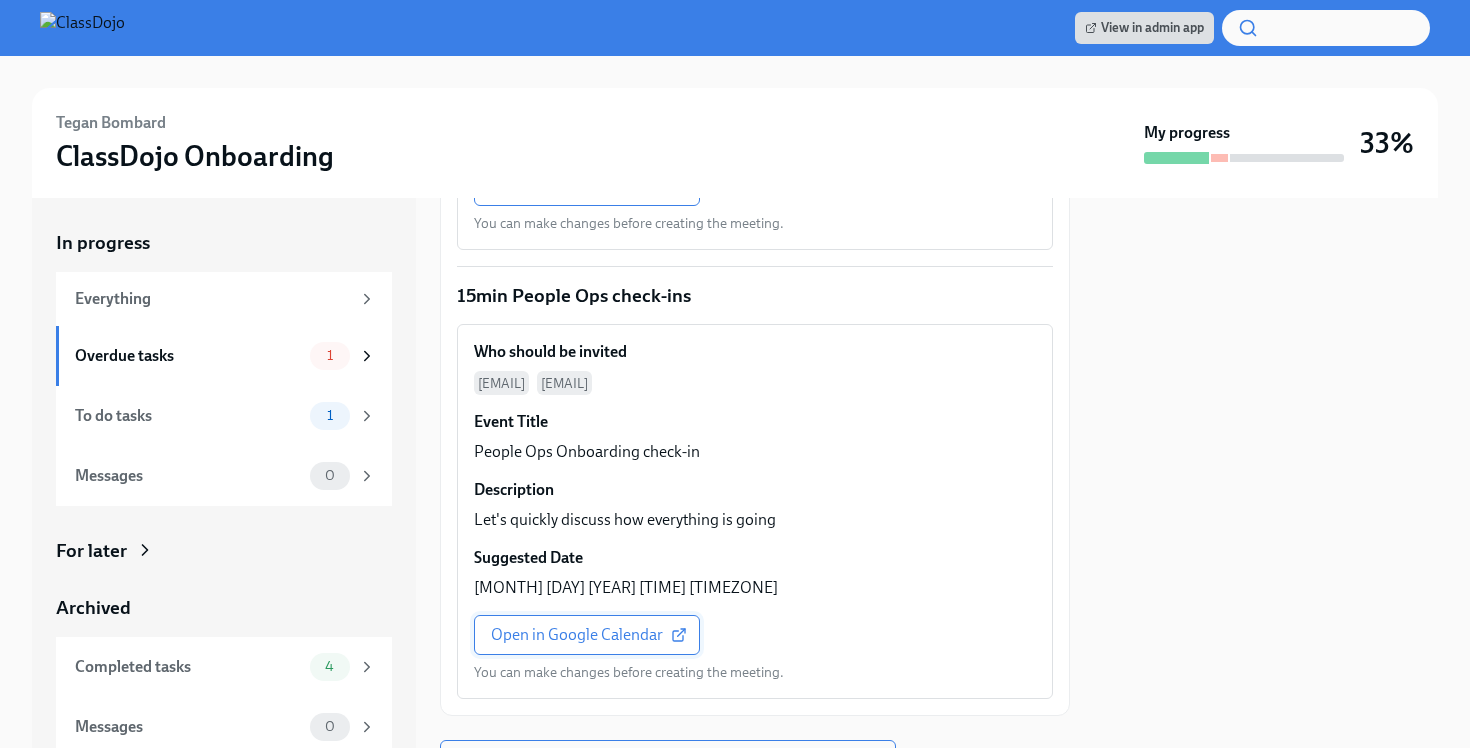 click on "Open in Google Calendar" at bounding box center [587, 635] 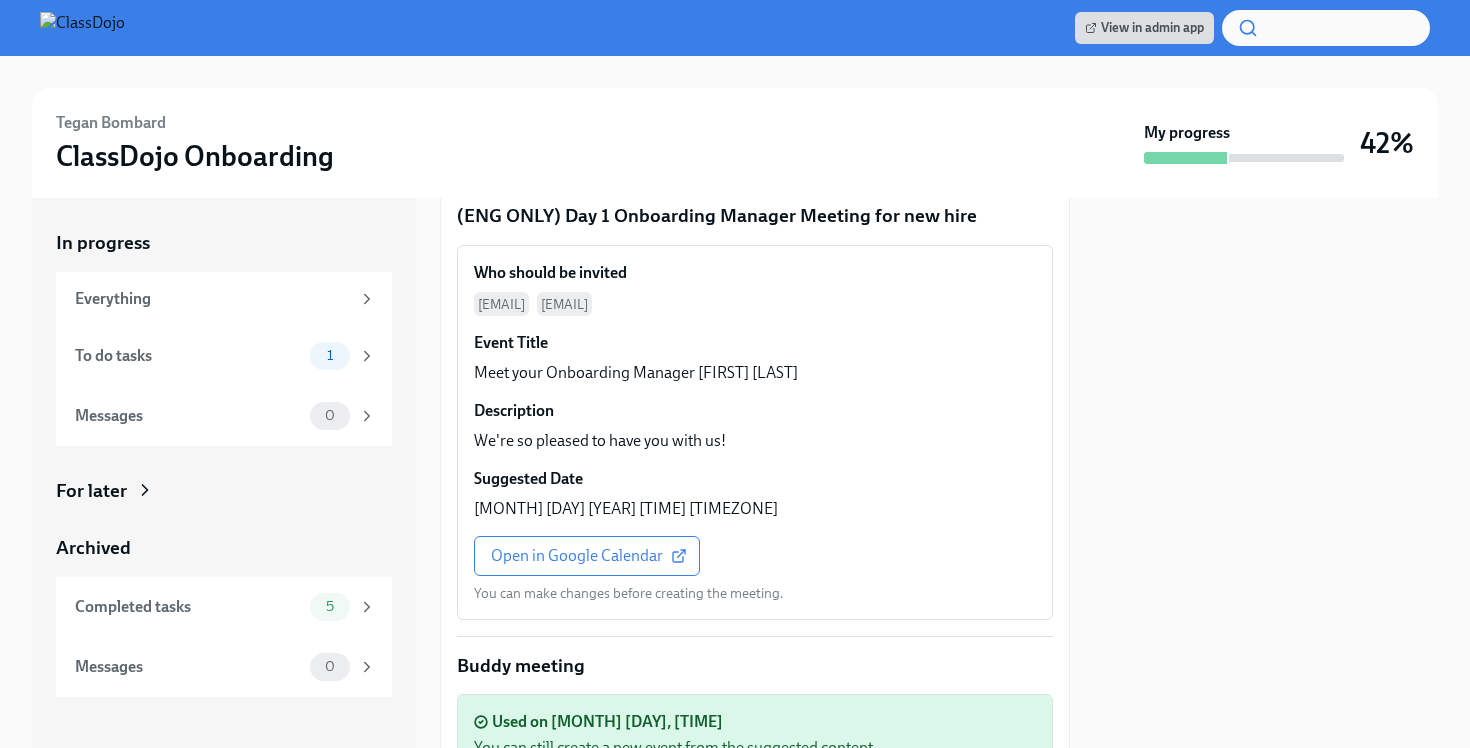 scroll, scrollTop: 2276, scrollLeft: 0, axis: vertical 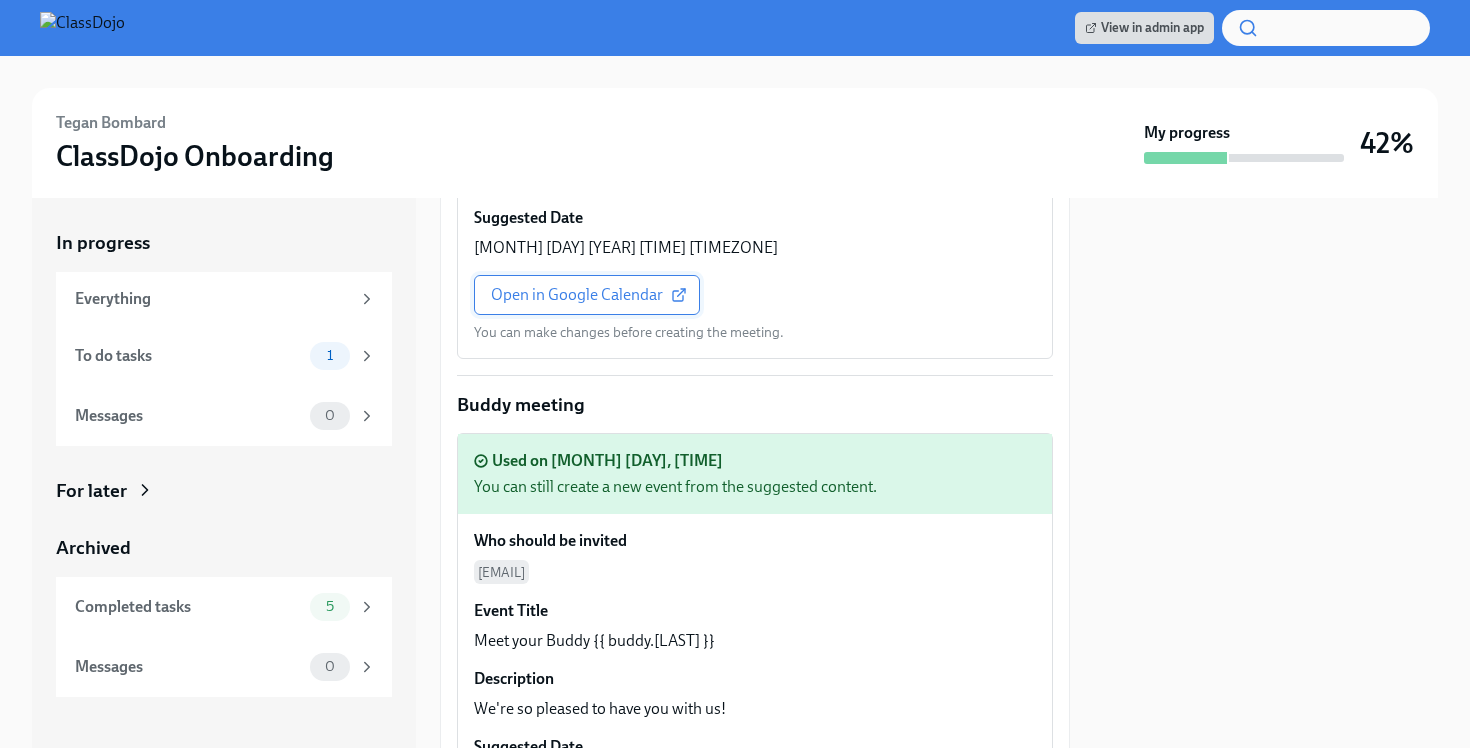 click on "Open in Google Calendar" at bounding box center (587, 295) 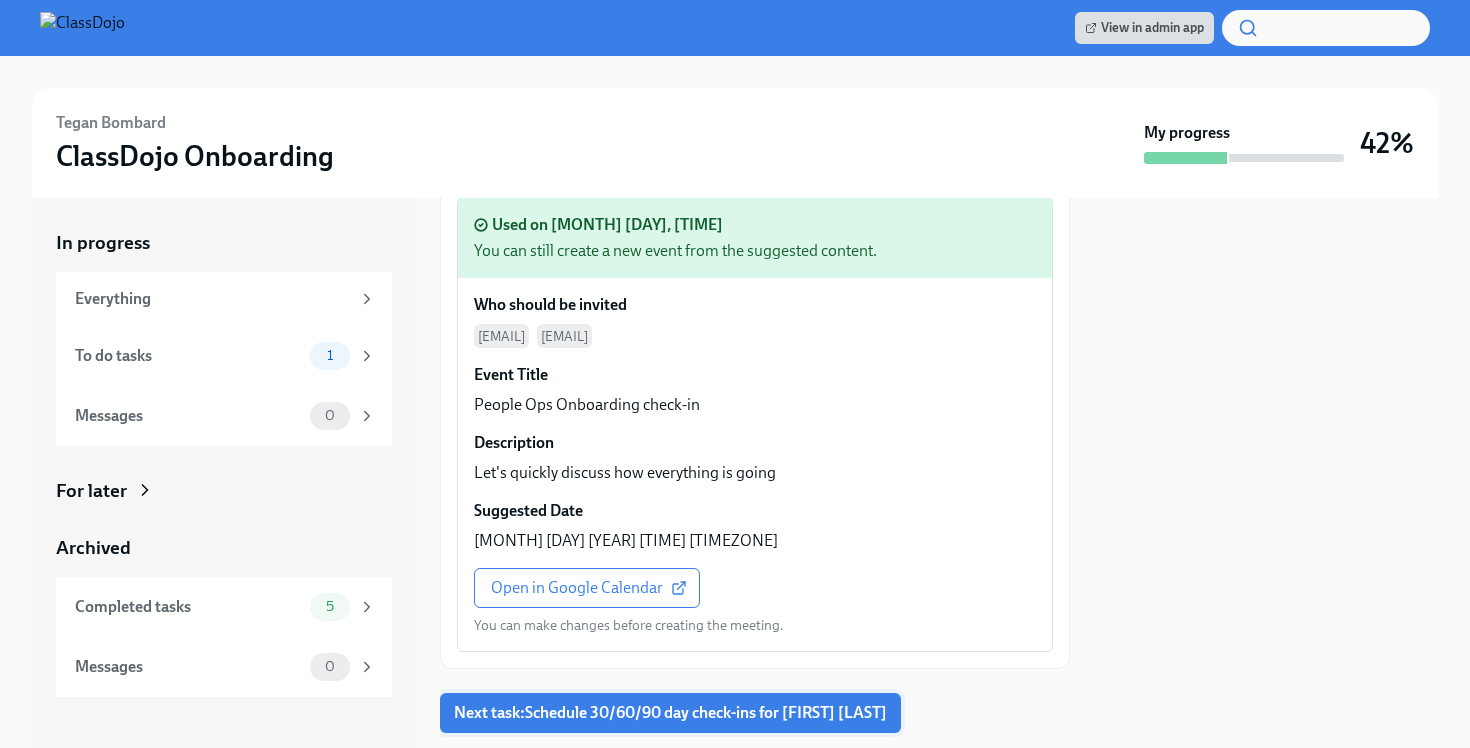 scroll, scrollTop: 3731, scrollLeft: 0, axis: vertical 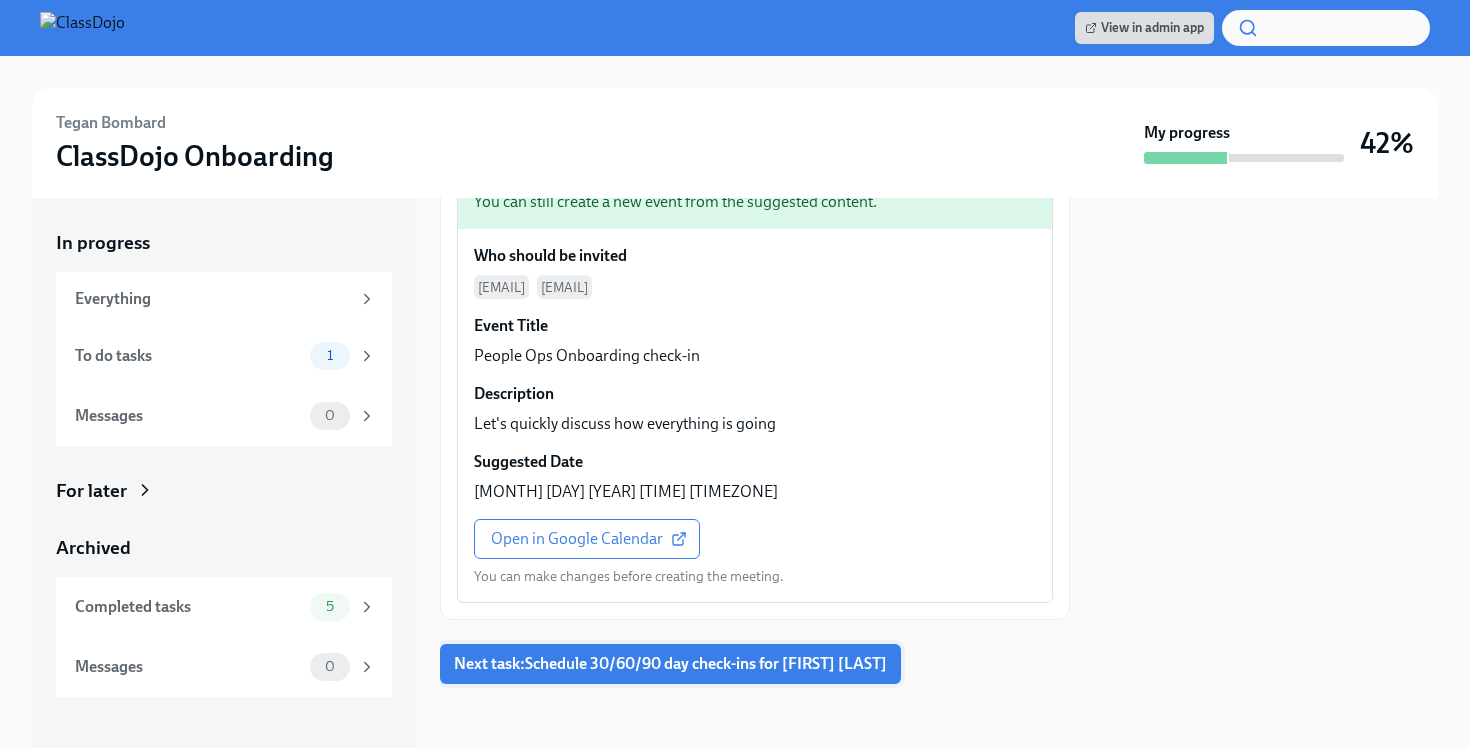 click on "Next task :  Schedule 30/60/90 day check-ins for Tegan Bombard" at bounding box center [670, 664] 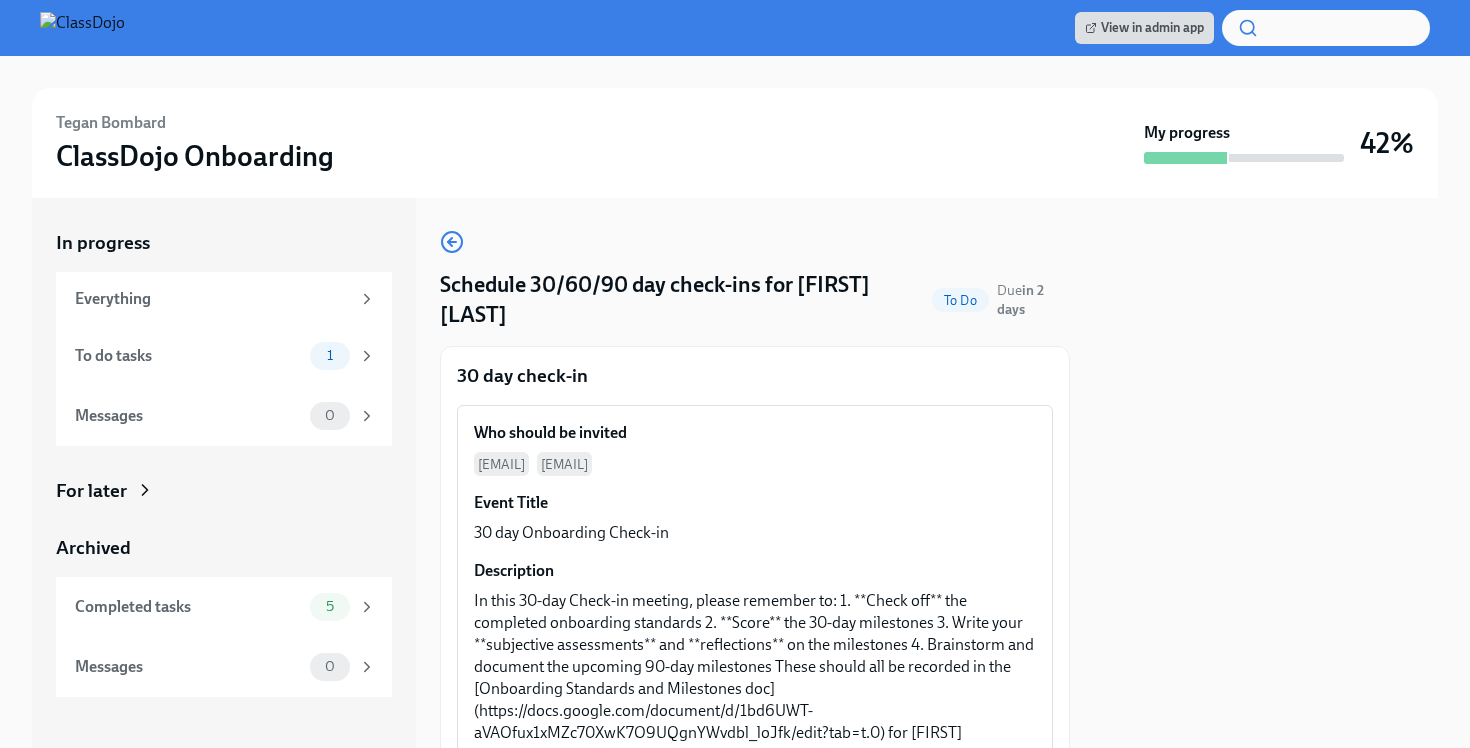 scroll, scrollTop: 377, scrollLeft: 0, axis: vertical 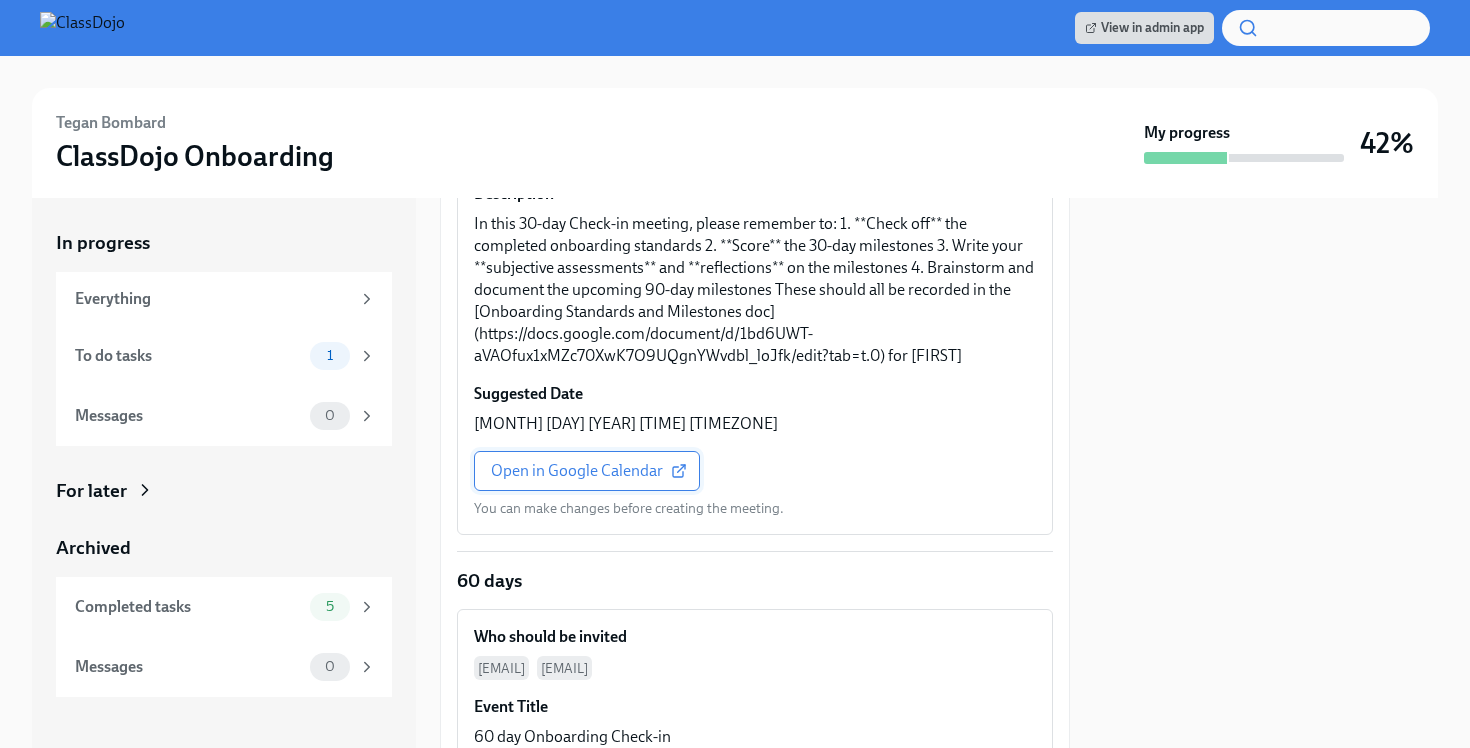 click on "Open in Google Calendar" at bounding box center [587, 471] 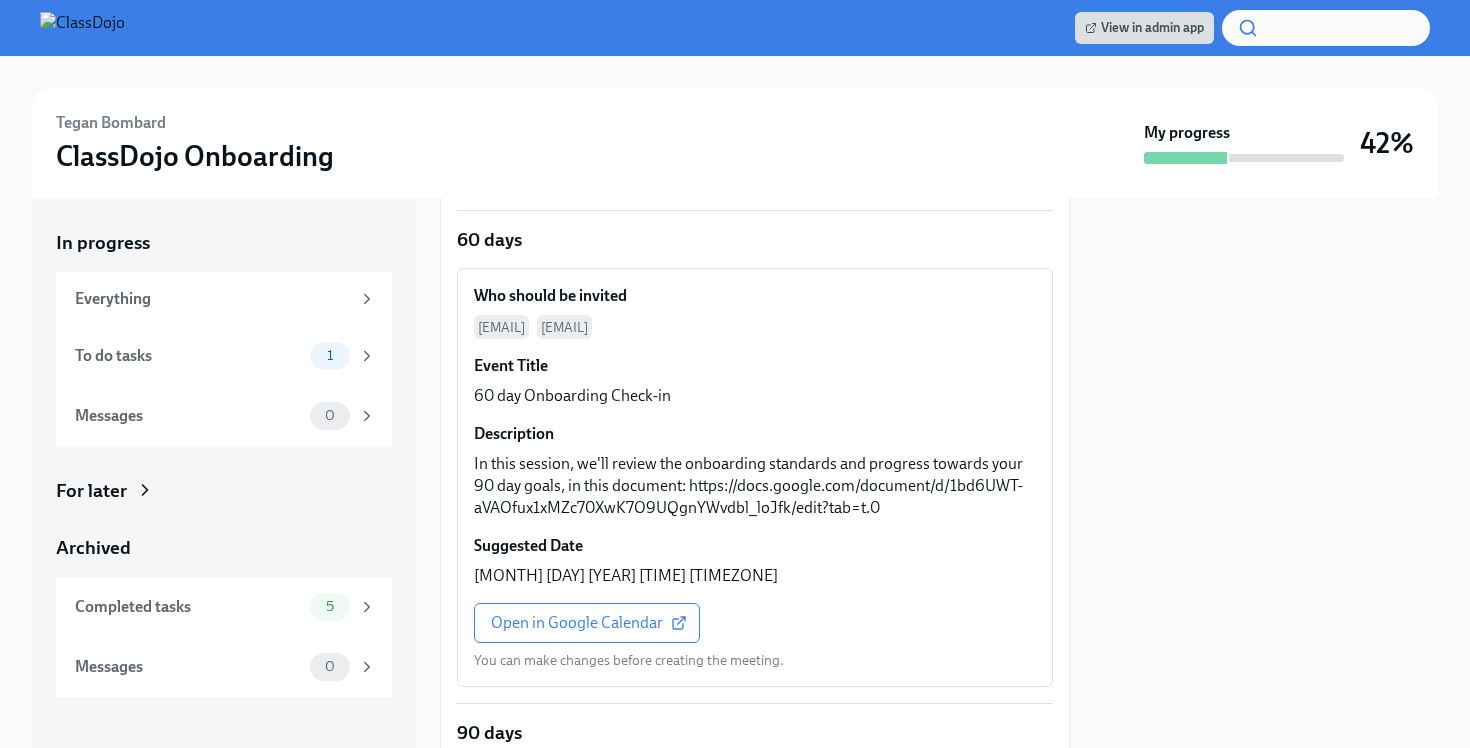 scroll, scrollTop: 1040, scrollLeft: 0, axis: vertical 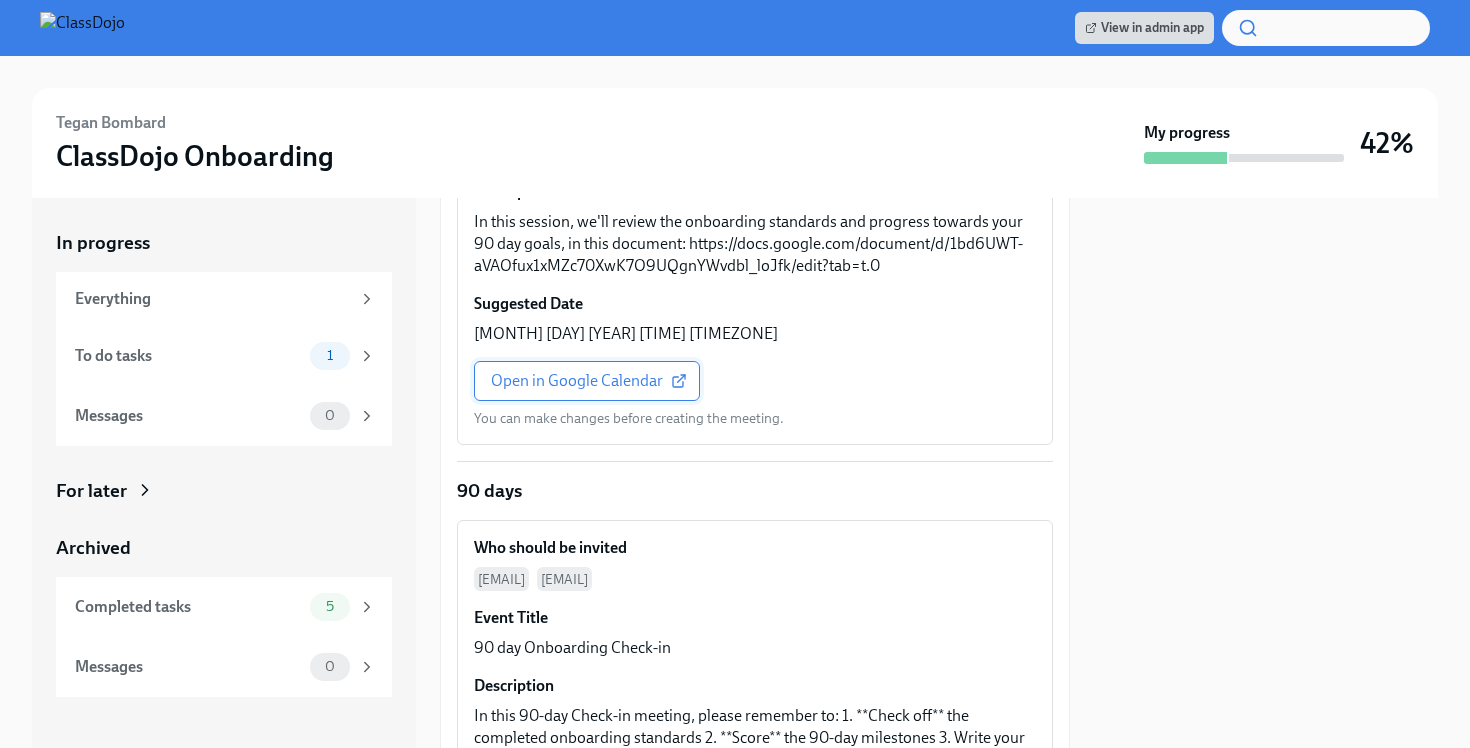 click on "Open in Google Calendar" at bounding box center (587, 381) 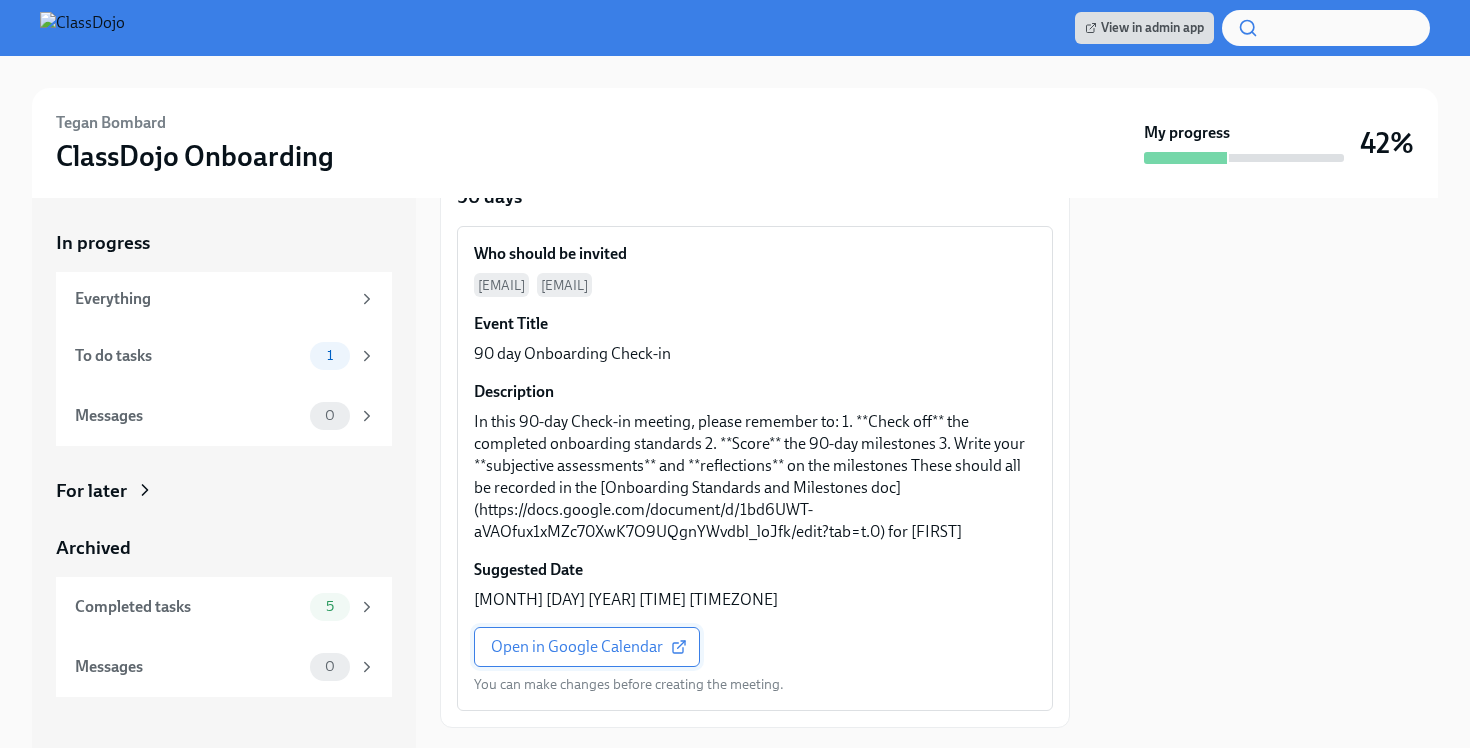 scroll, scrollTop: 1462, scrollLeft: 0, axis: vertical 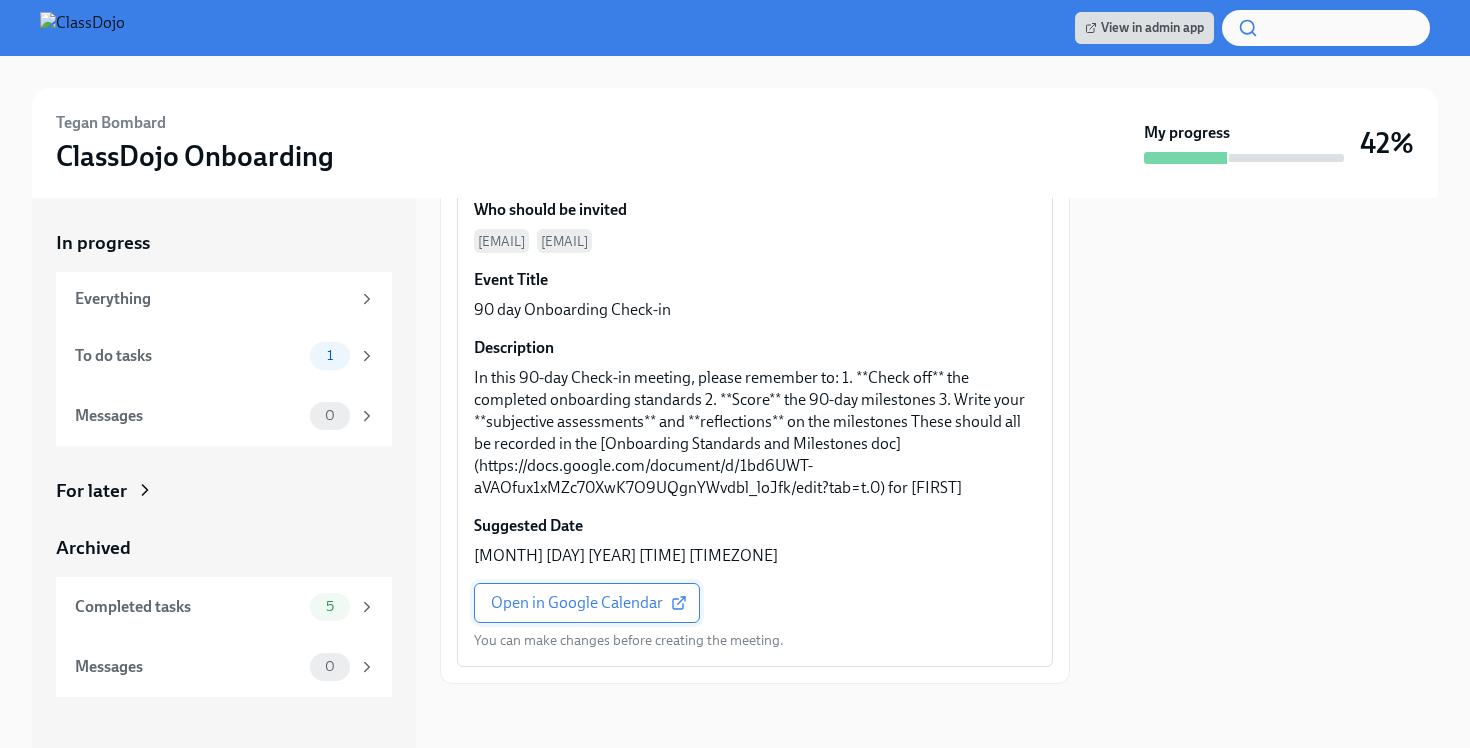 click on "Open in Google Calendar" at bounding box center [587, 603] 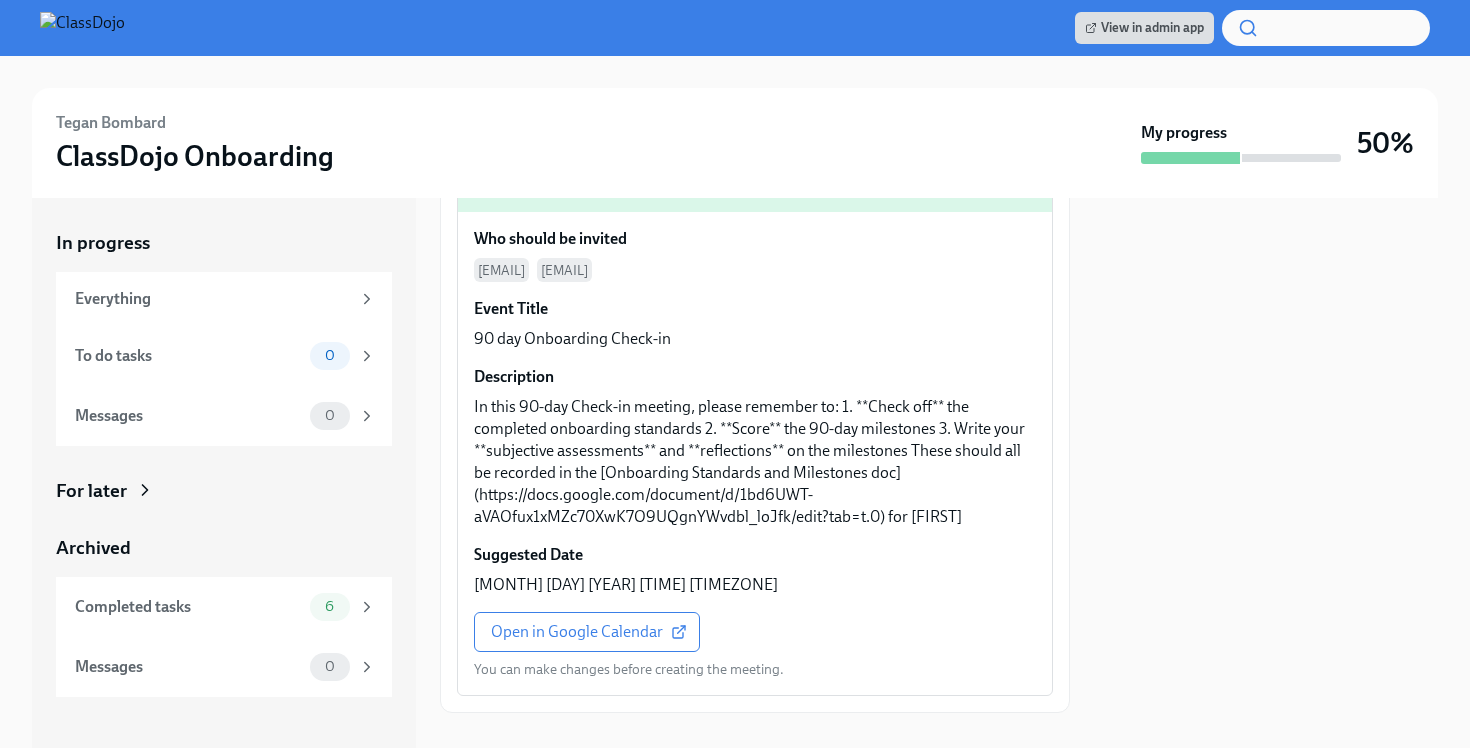 scroll, scrollTop: 1560, scrollLeft: 0, axis: vertical 